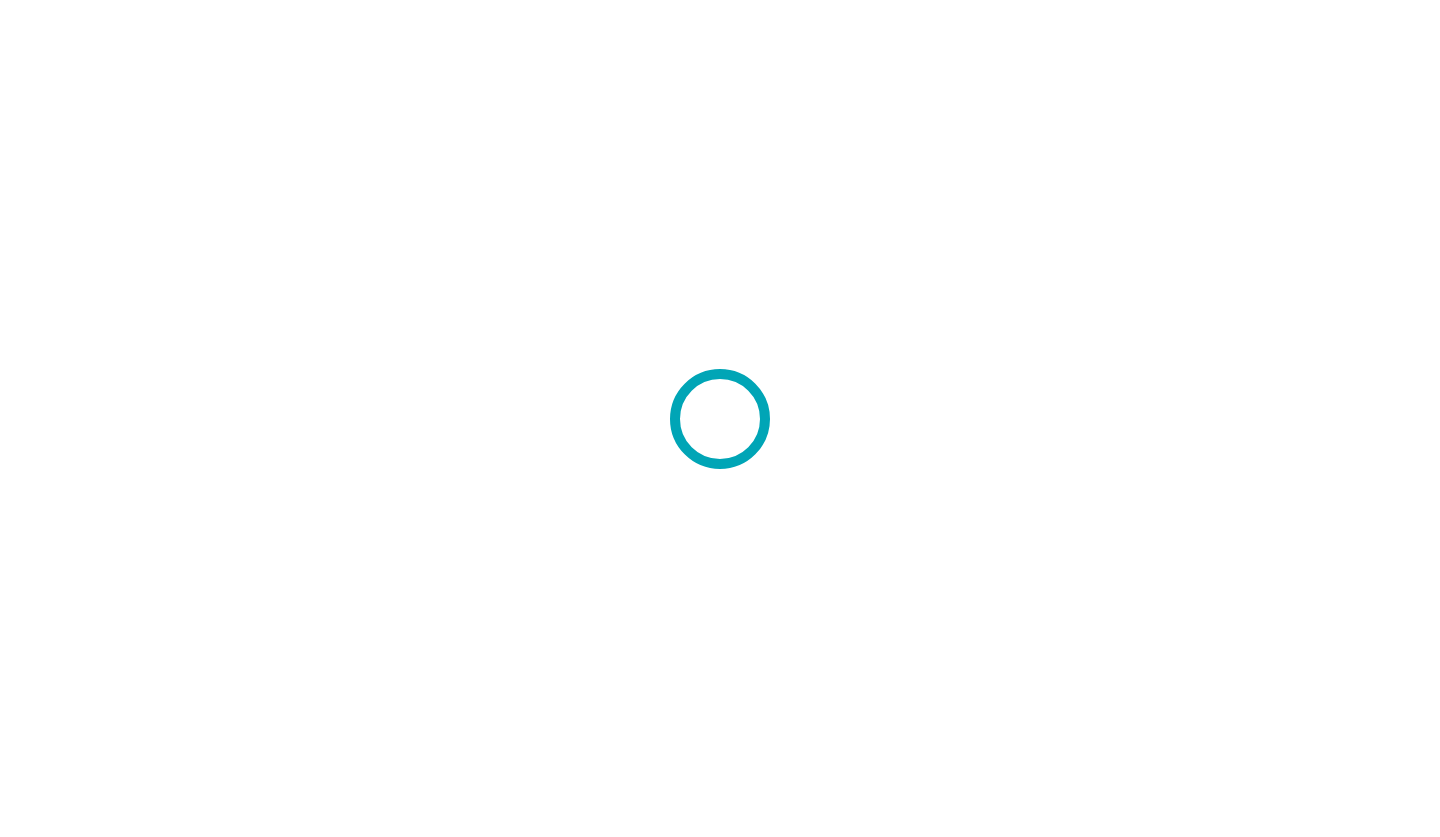 scroll, scrollTop: 0, scrollLeft: 0, axis: both 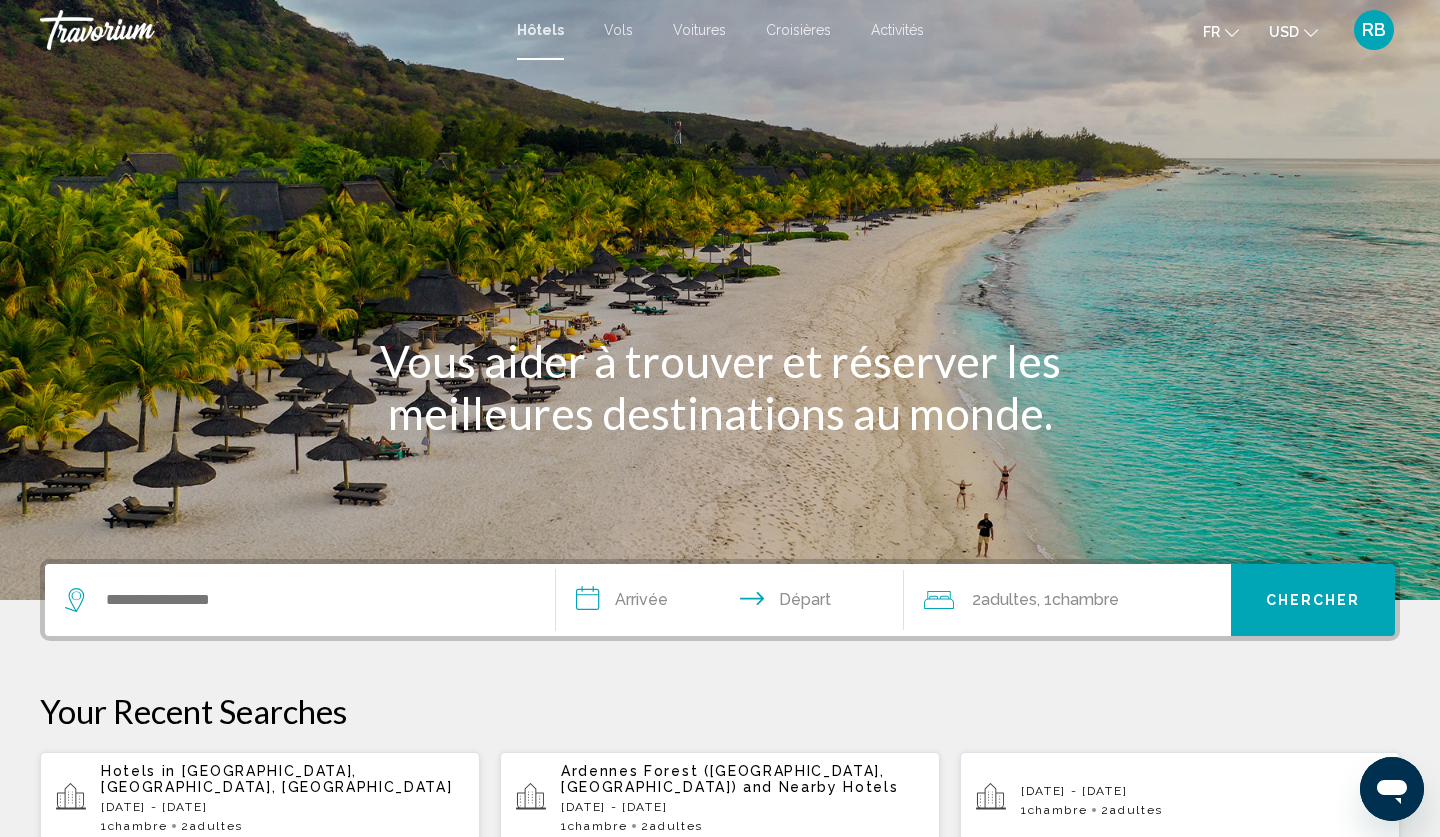 click on "Voitures" at bounding box center [699, 30] 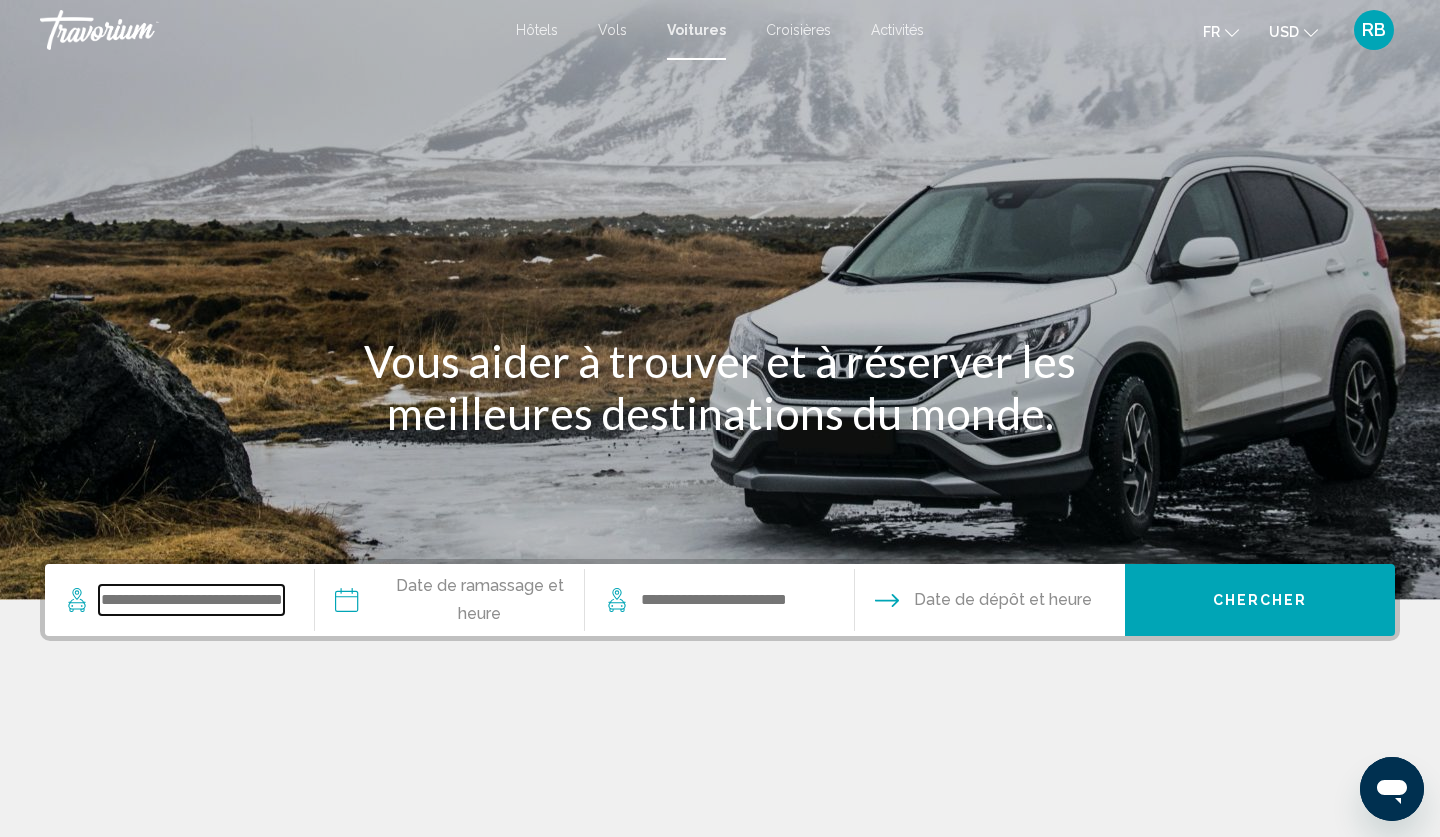 click at bounding box center [191, 600] 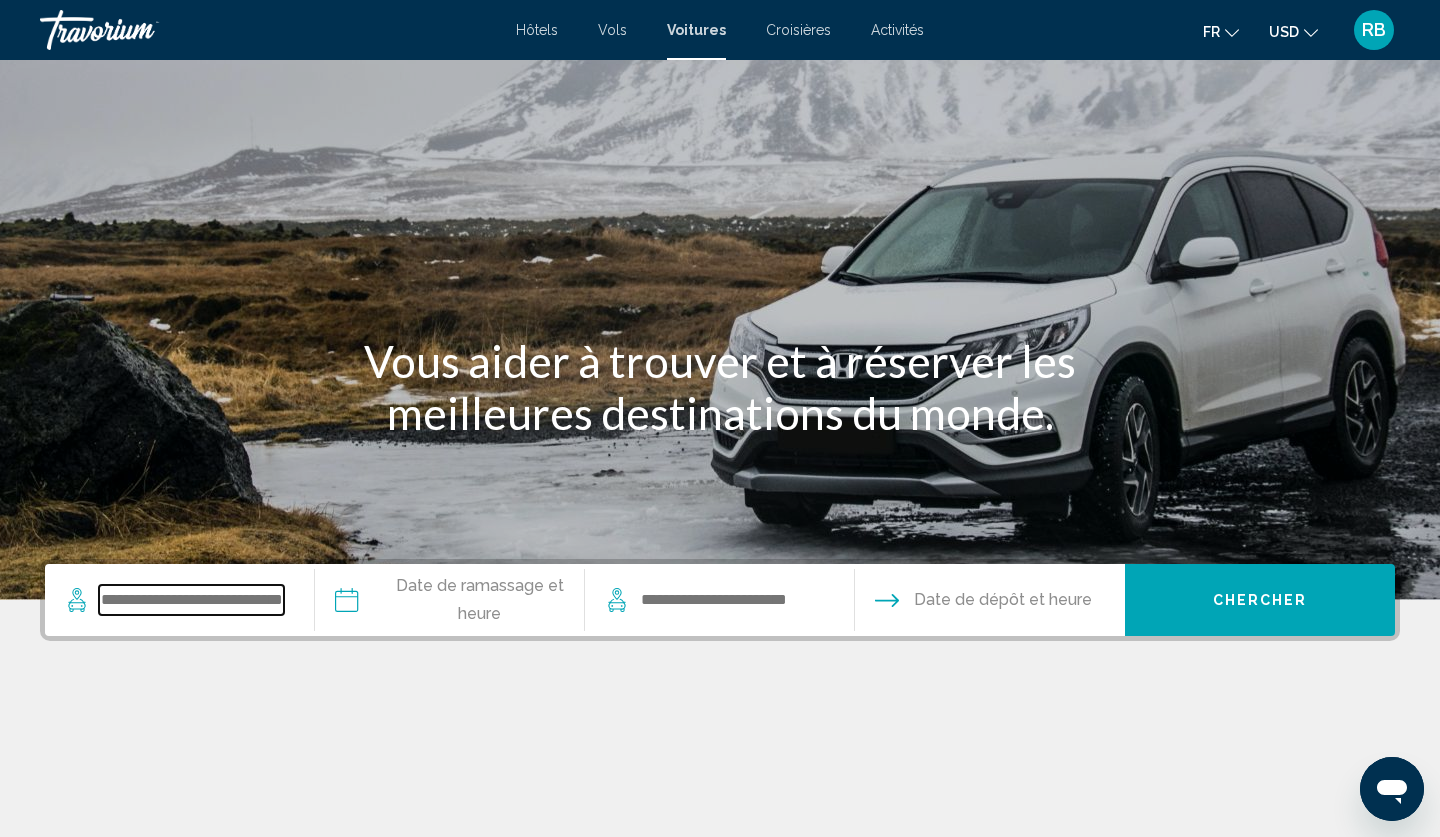 scroll, scrollTop: 249, scrollLeft: 0, axis: vertical 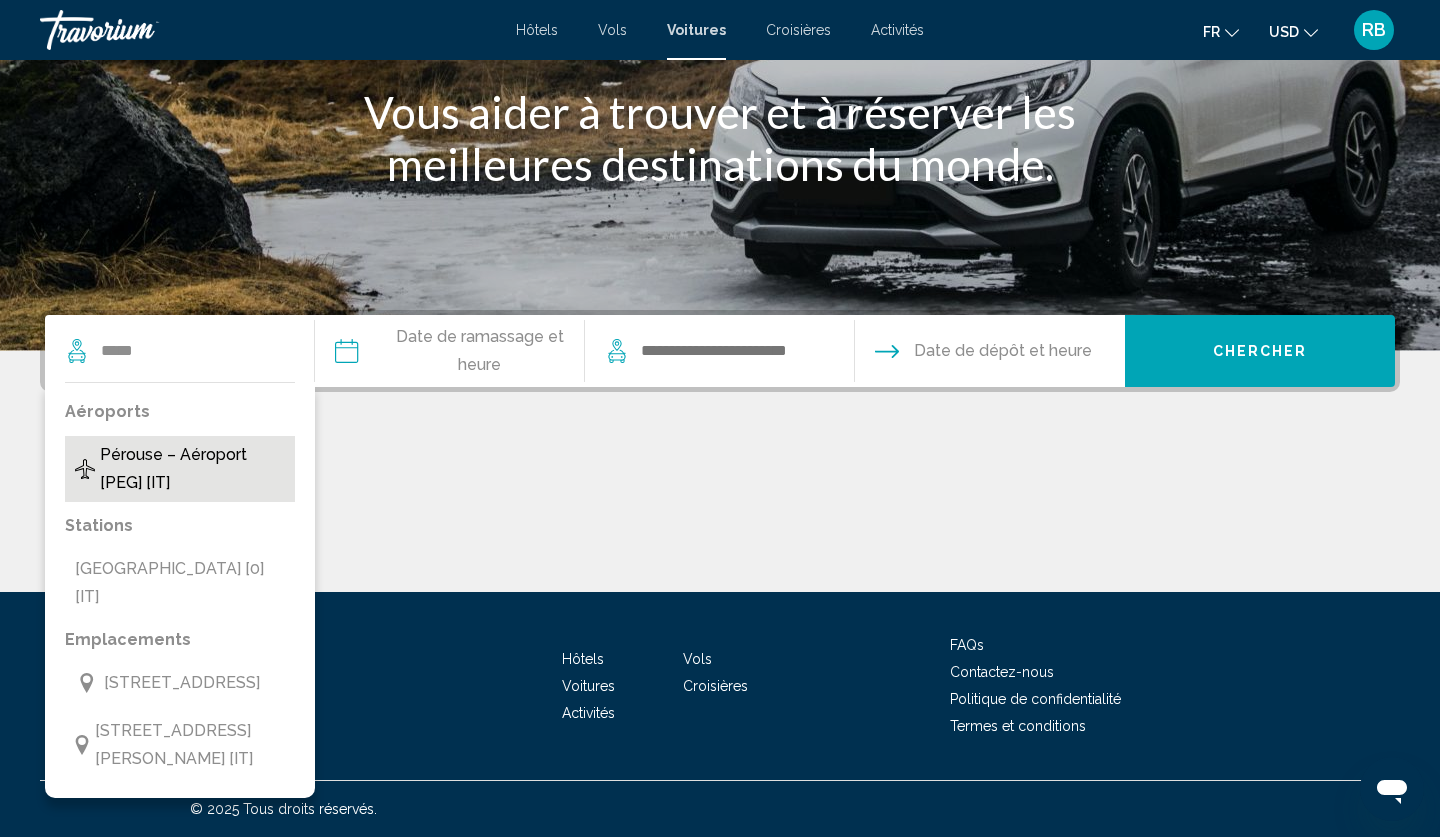 click on "Pérouse – Aéroport [PEG] [IT]" at bounding box center [192, 469] 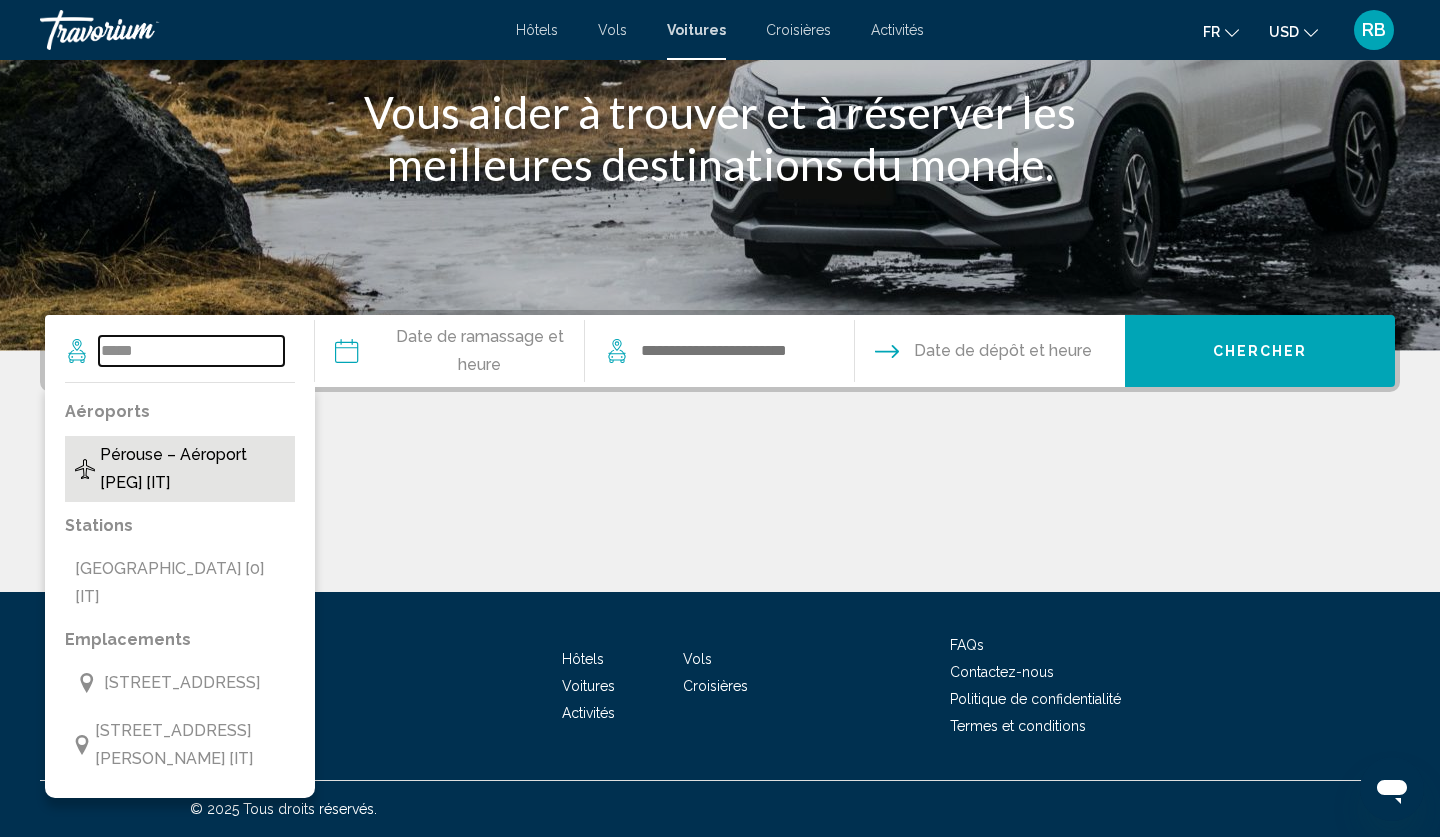 type on "**********" 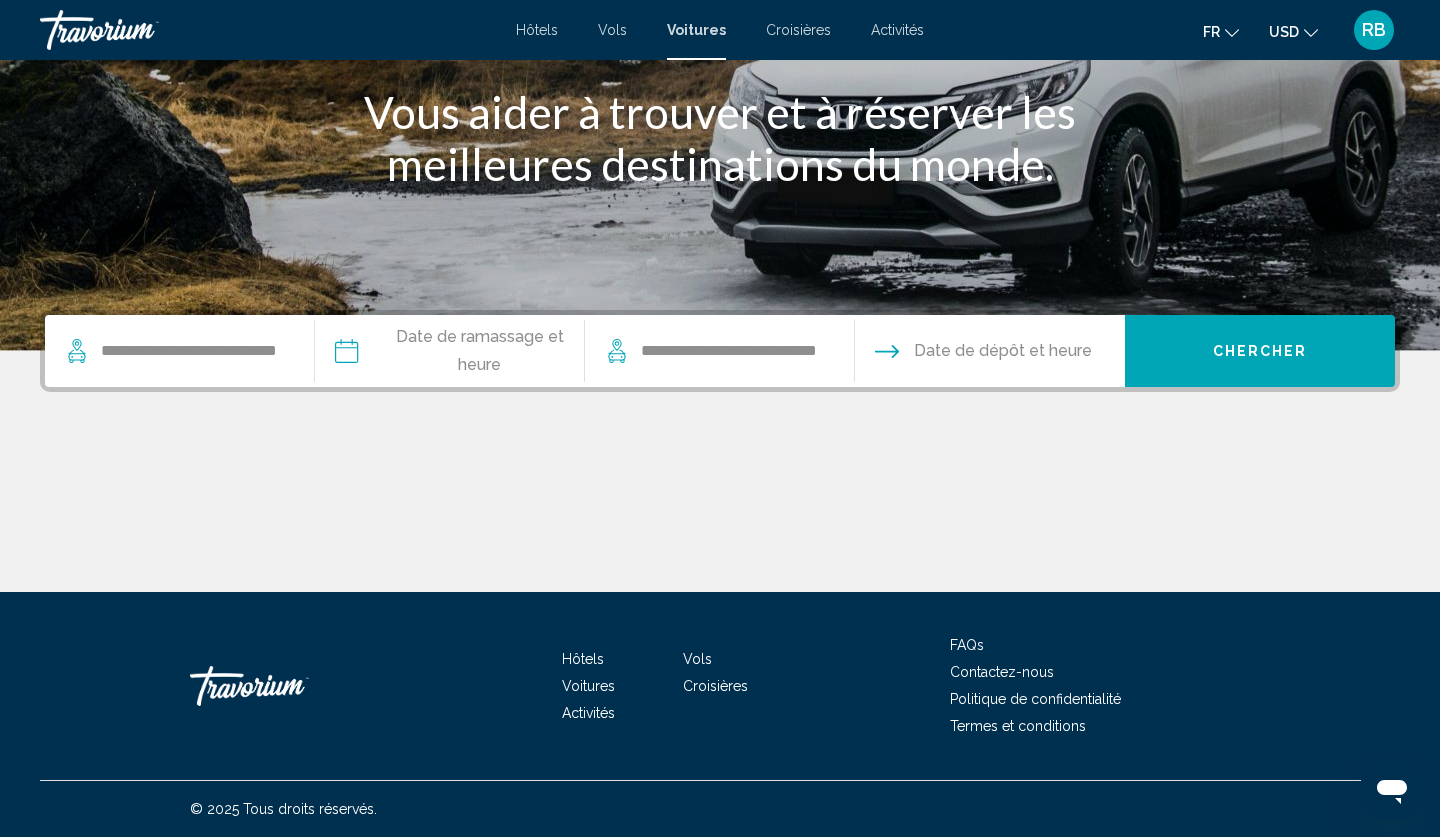 click at bounding box center [449, 354] 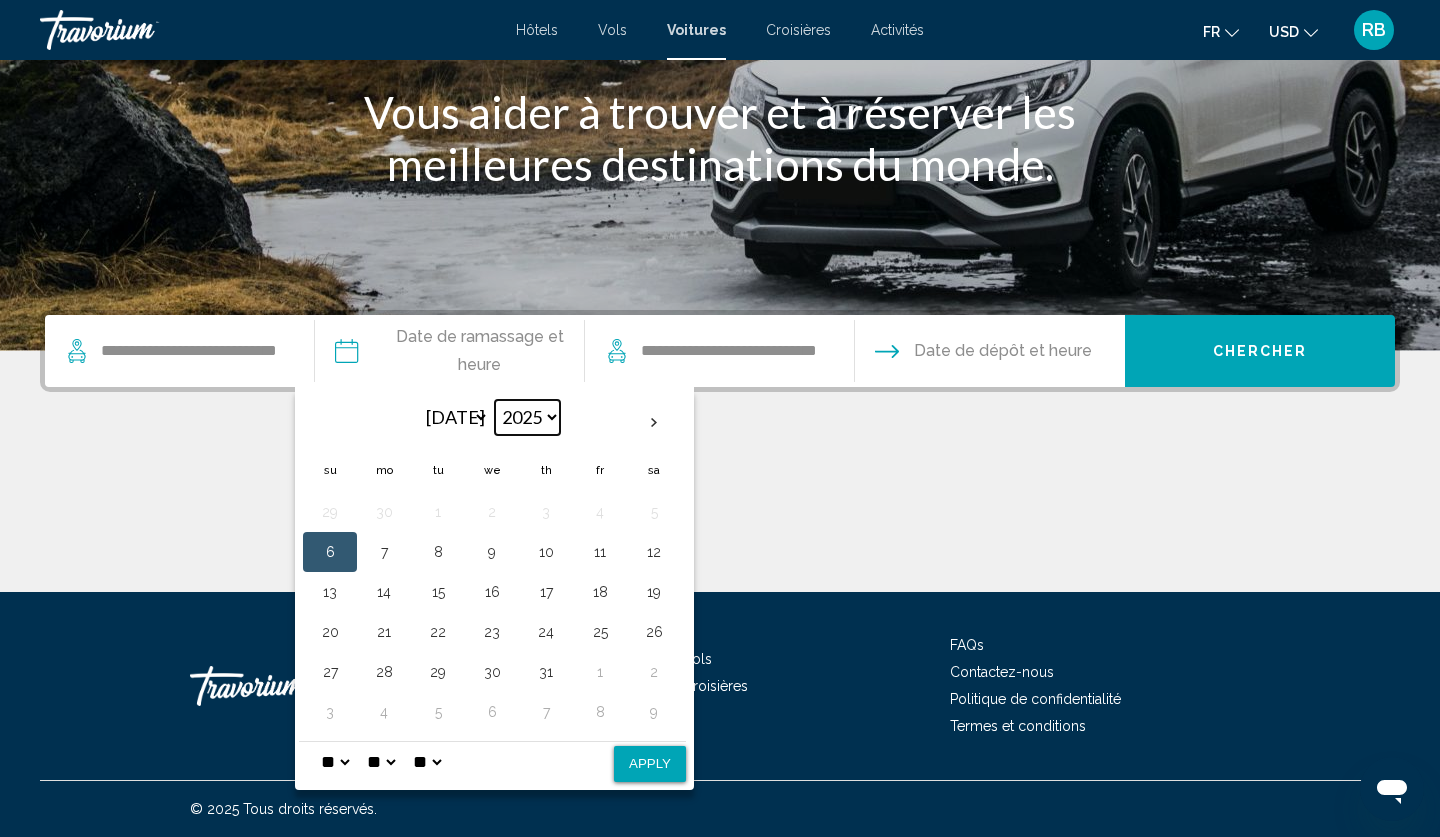 select on "****" 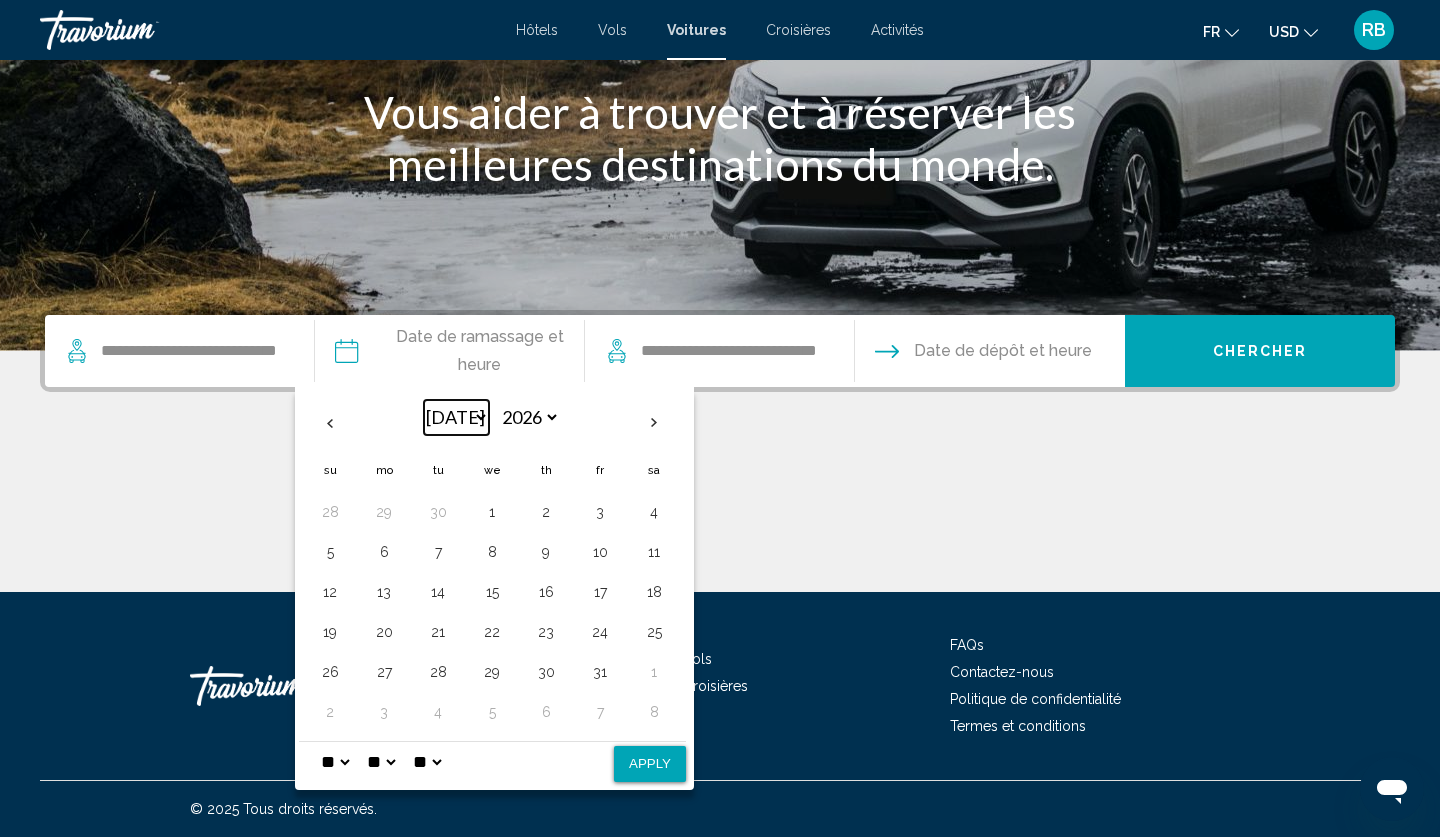 select on "*" 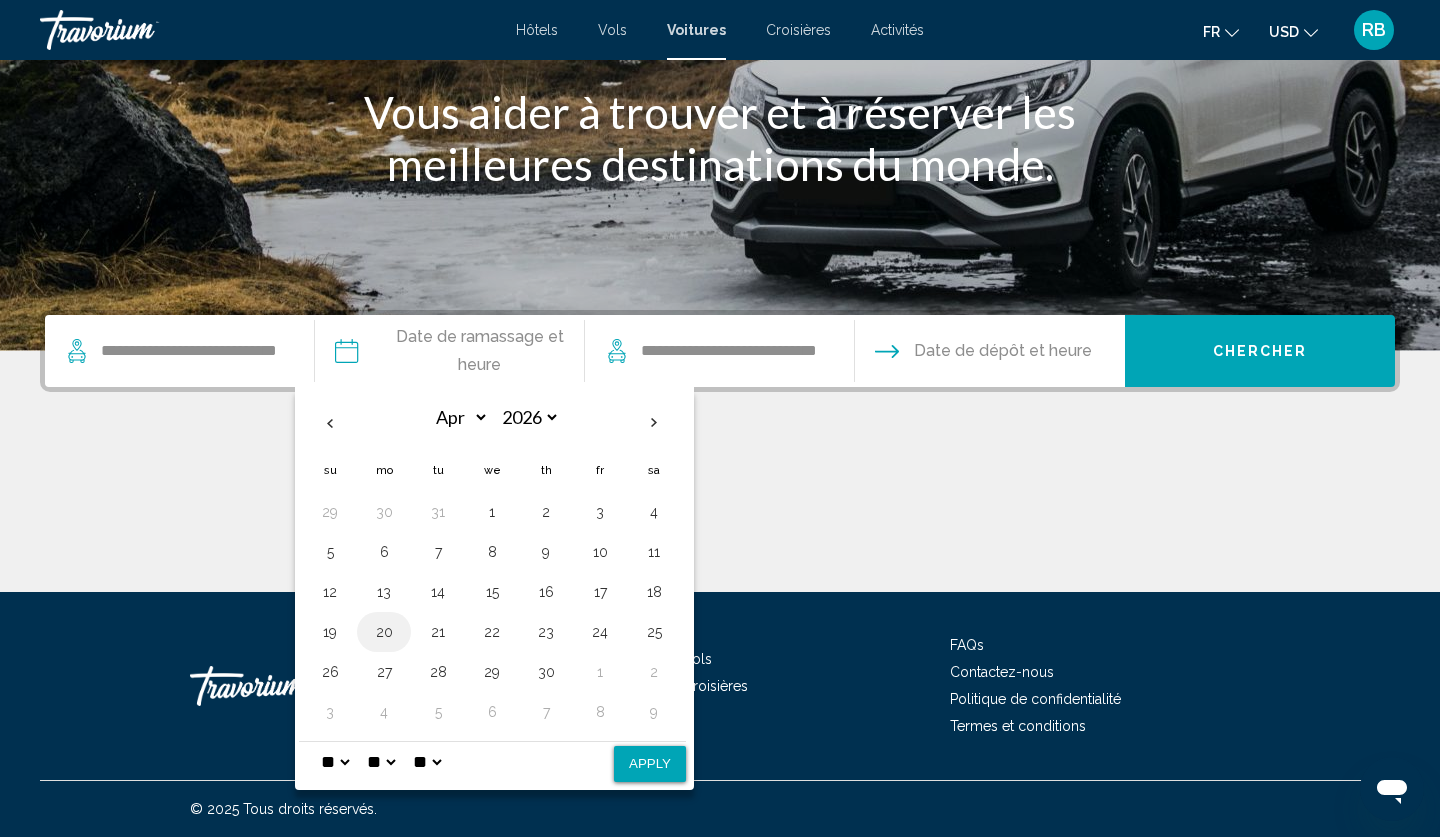 click on "20" at bounding box center [384, 632] 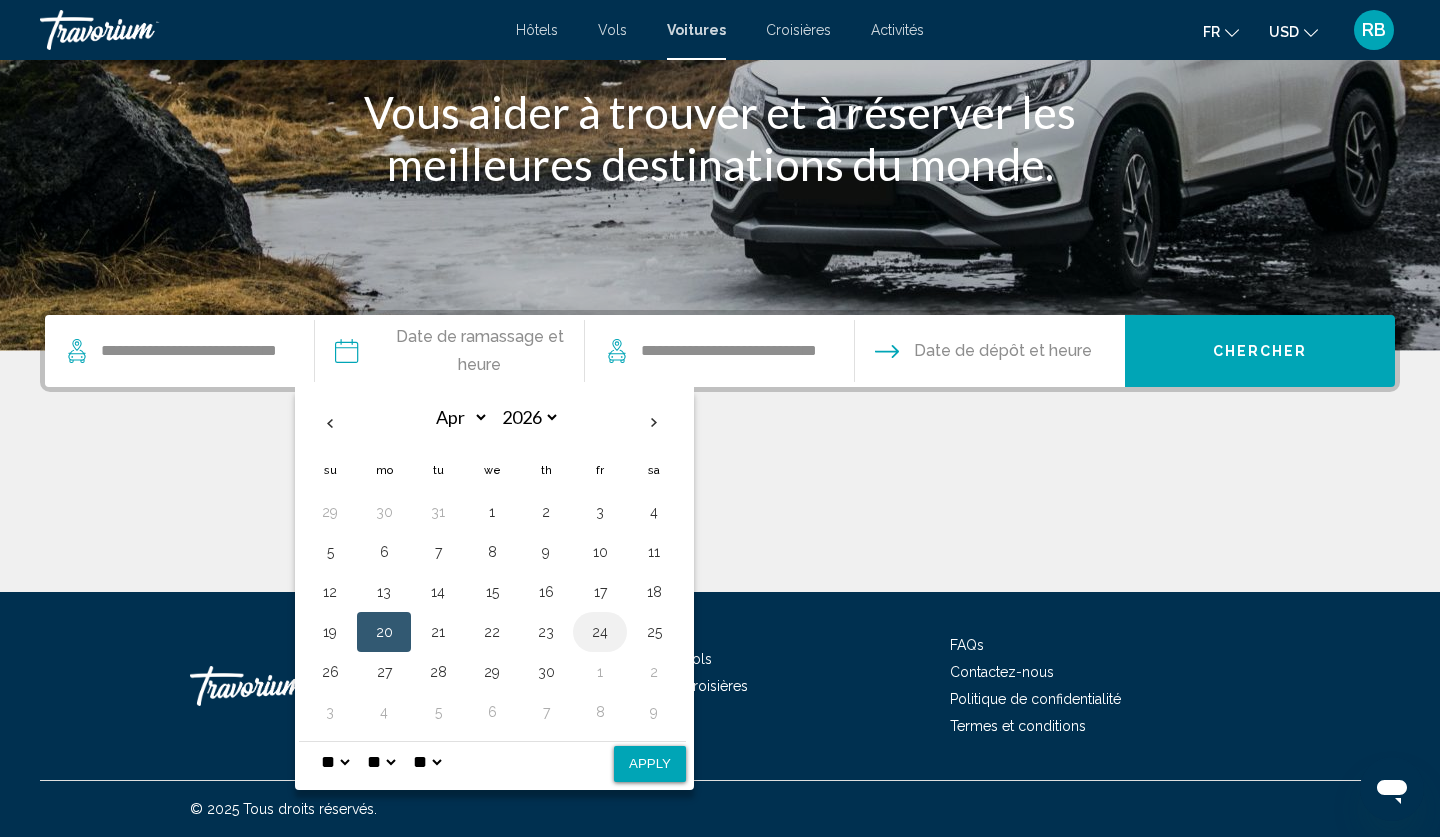 click on "24" at bounding box center (600, 632) 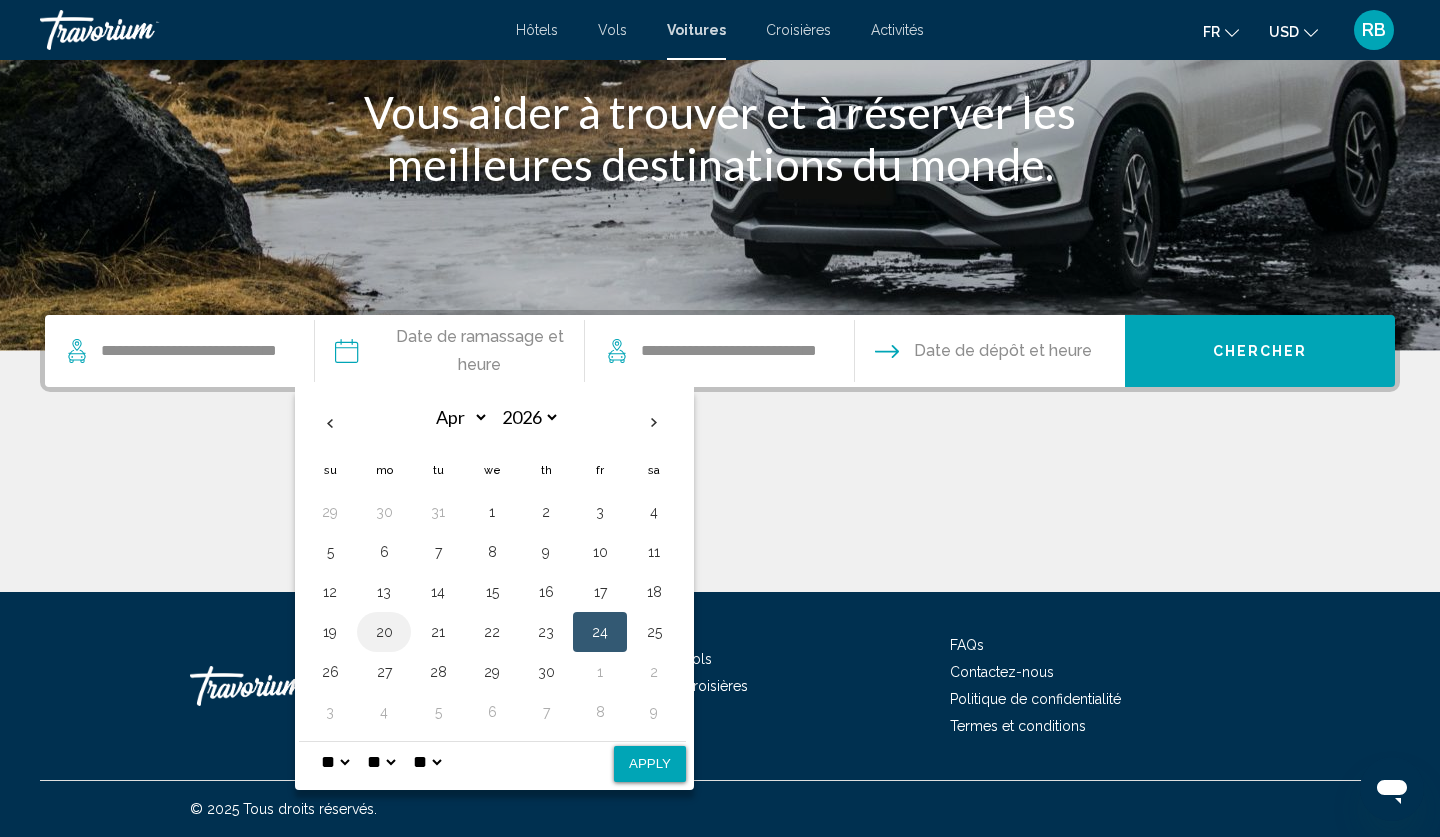 click on "20" at bounding box center [384, 632] 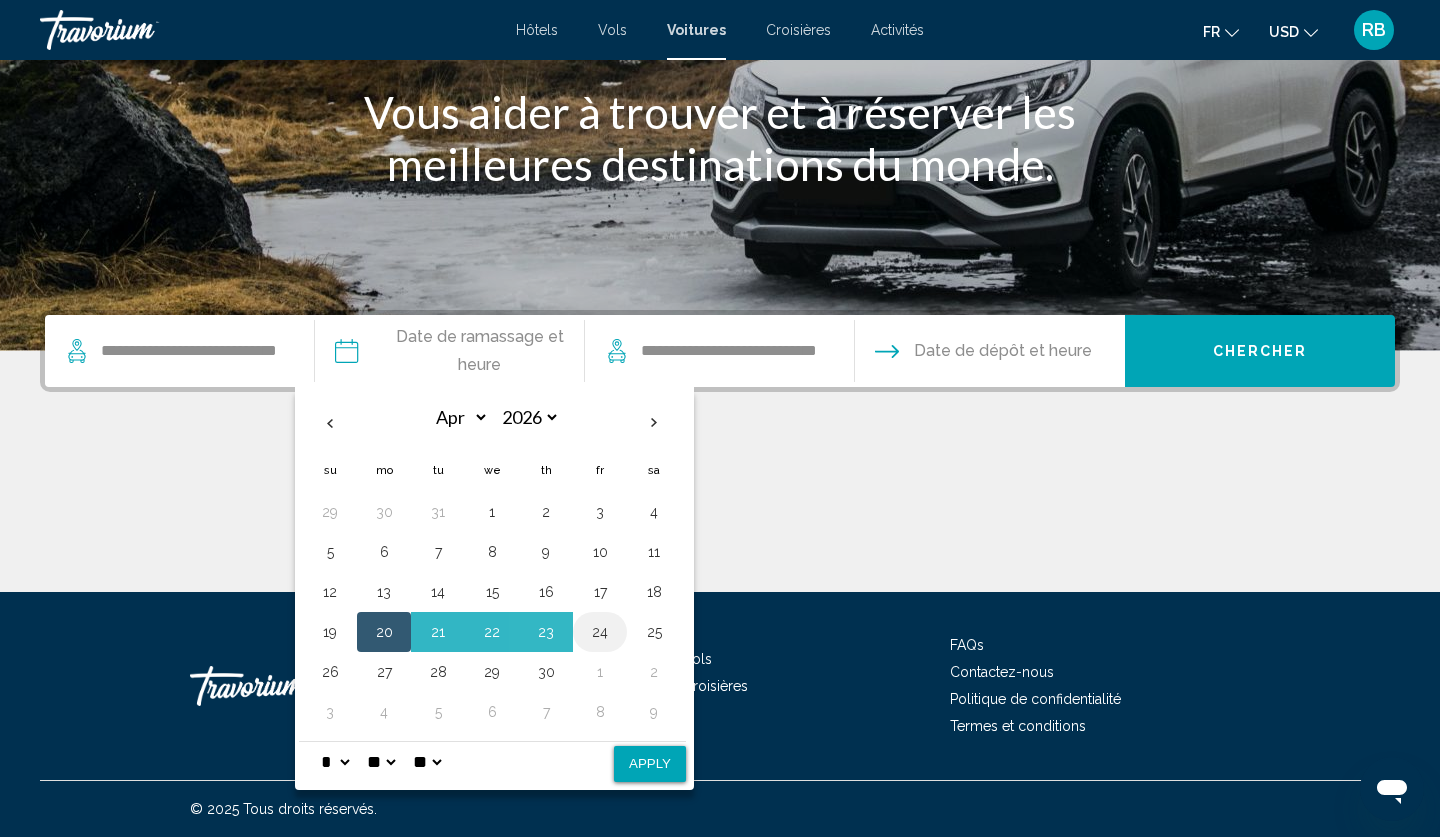 click on "24" at bounding box center [600, 632] 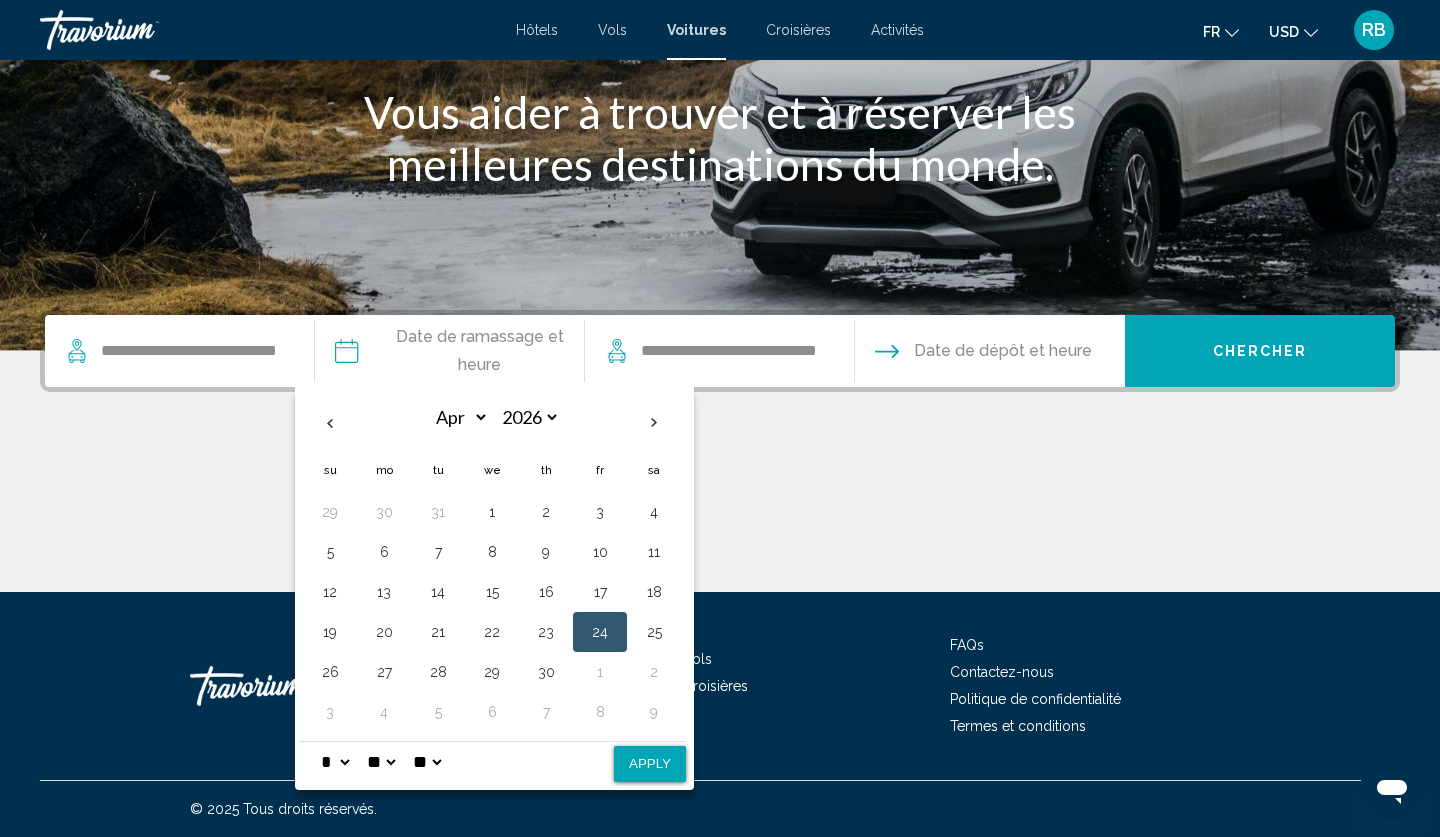 click on "24" at bounding box center [600, 632] 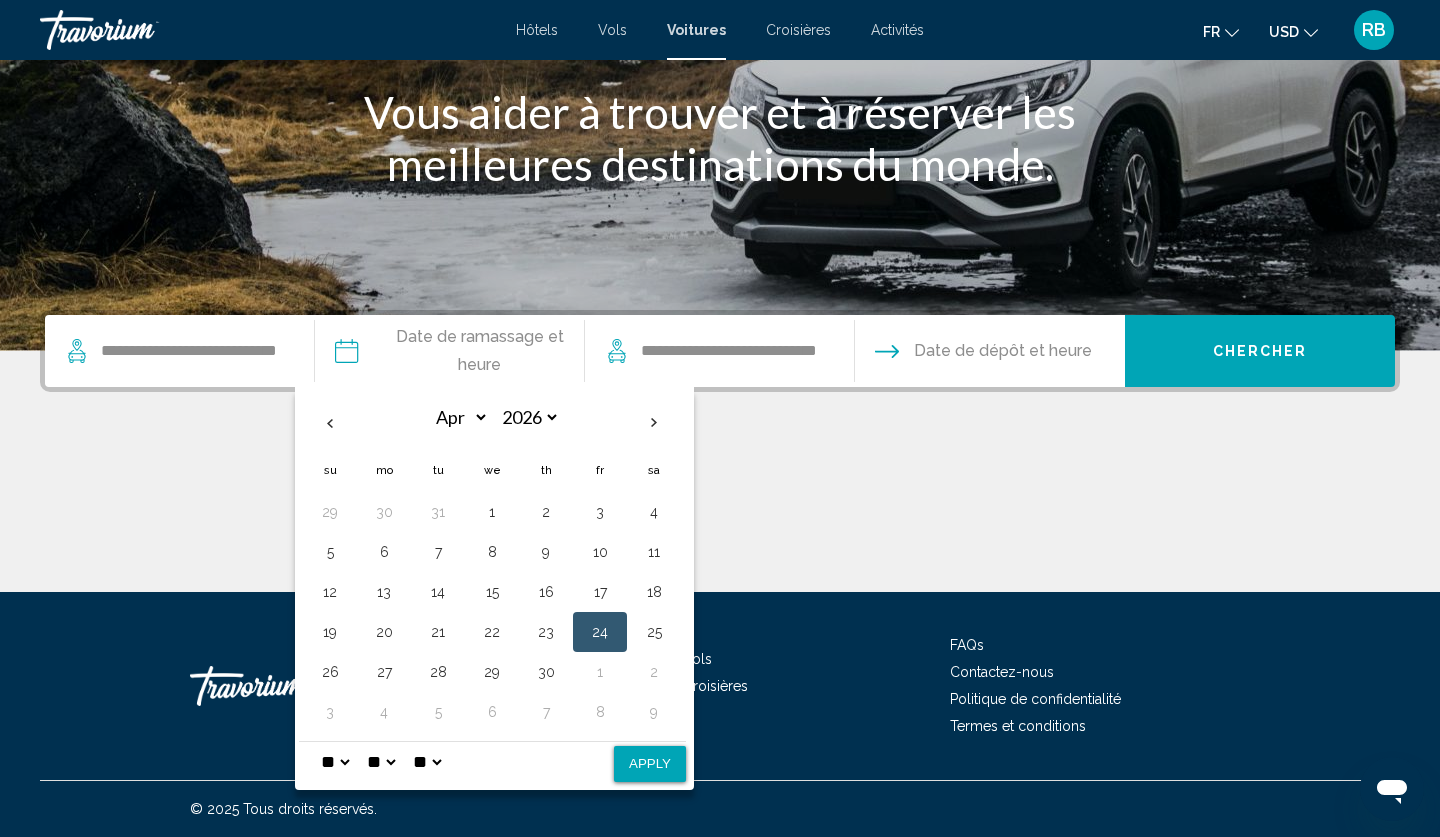 click on "Apply" at bounding box center (650, 764) 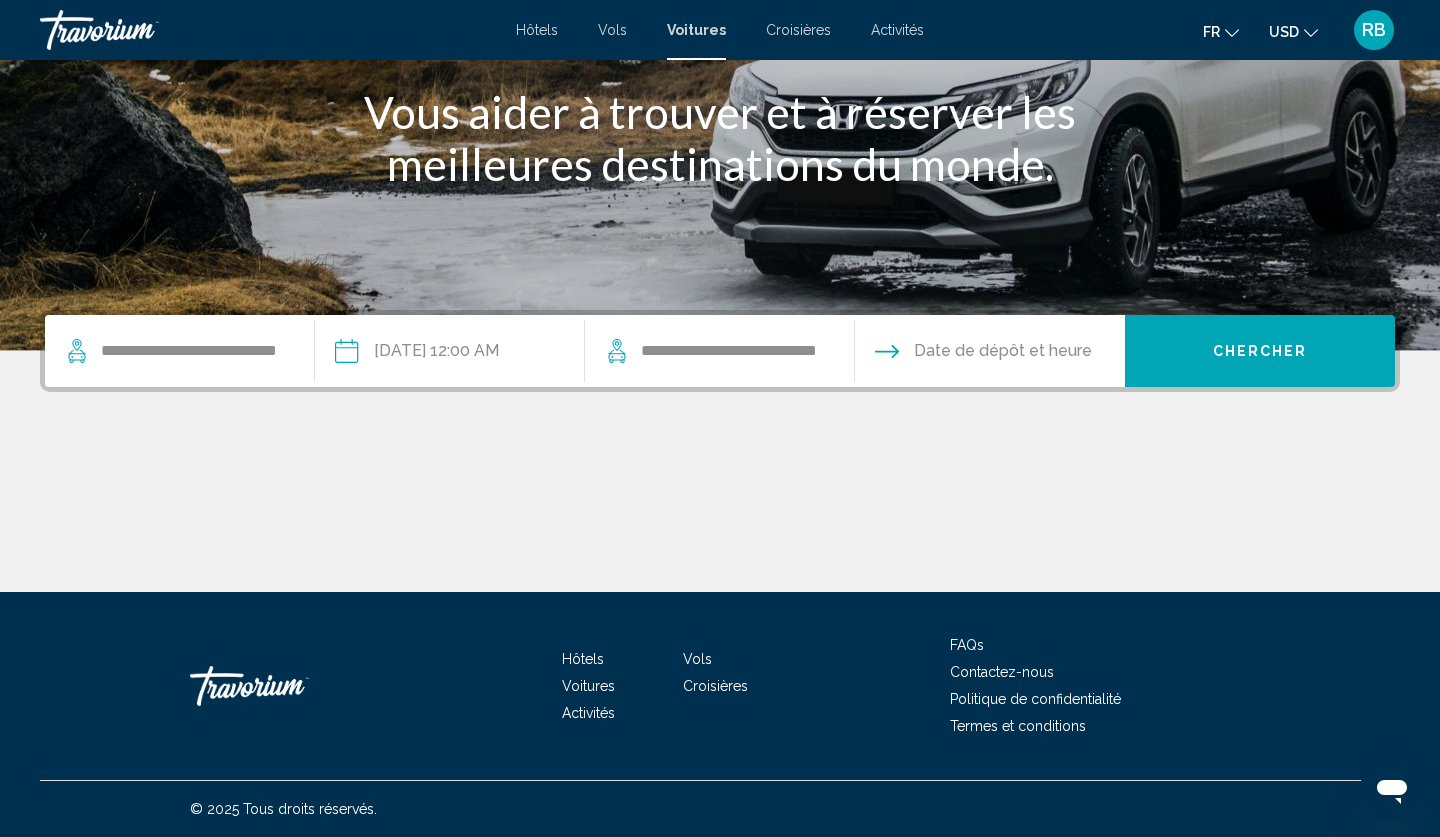 click on "**********" at bounding box center [449, 354] 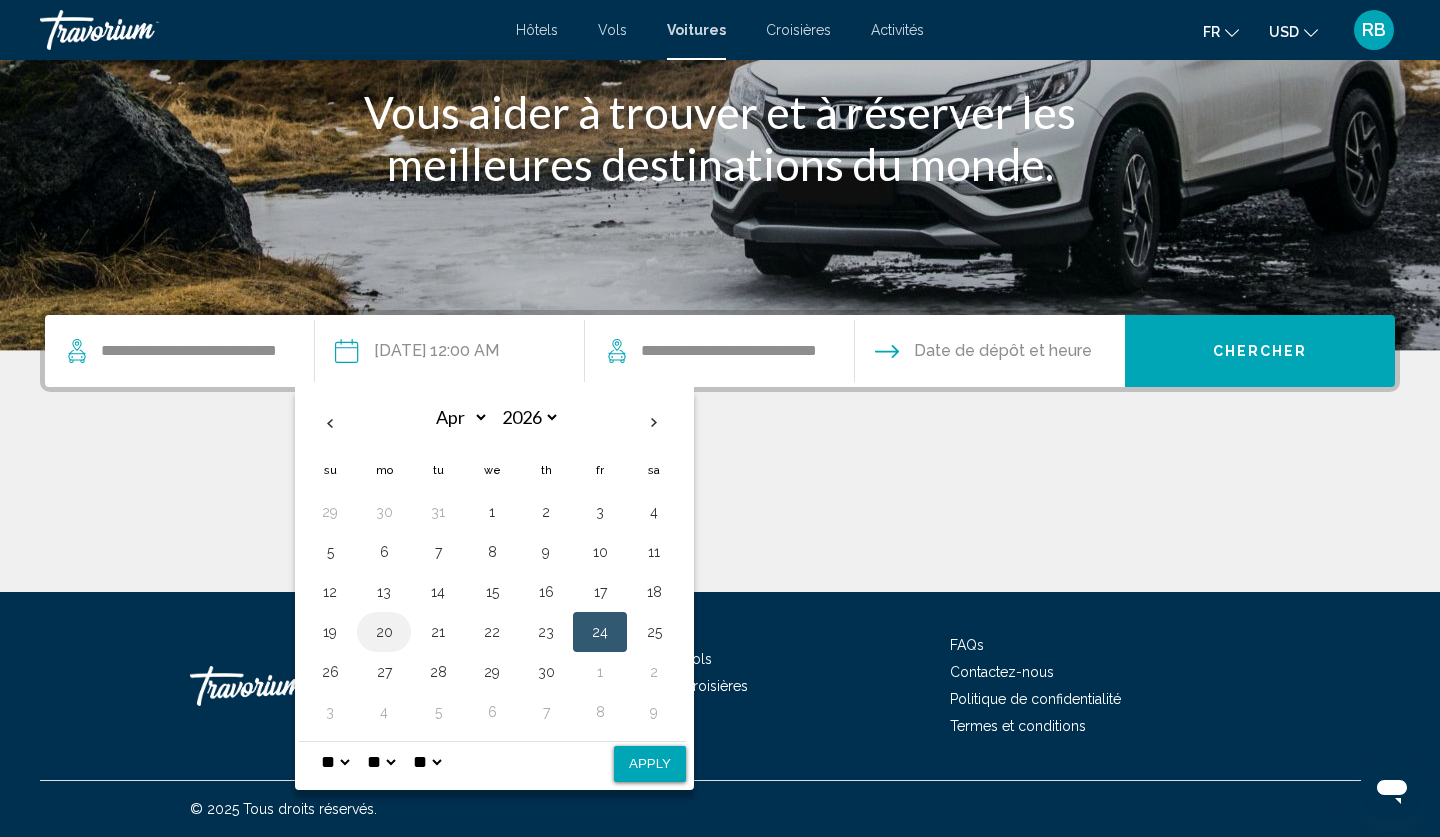 click on "20" at bounding box center [384, 632] 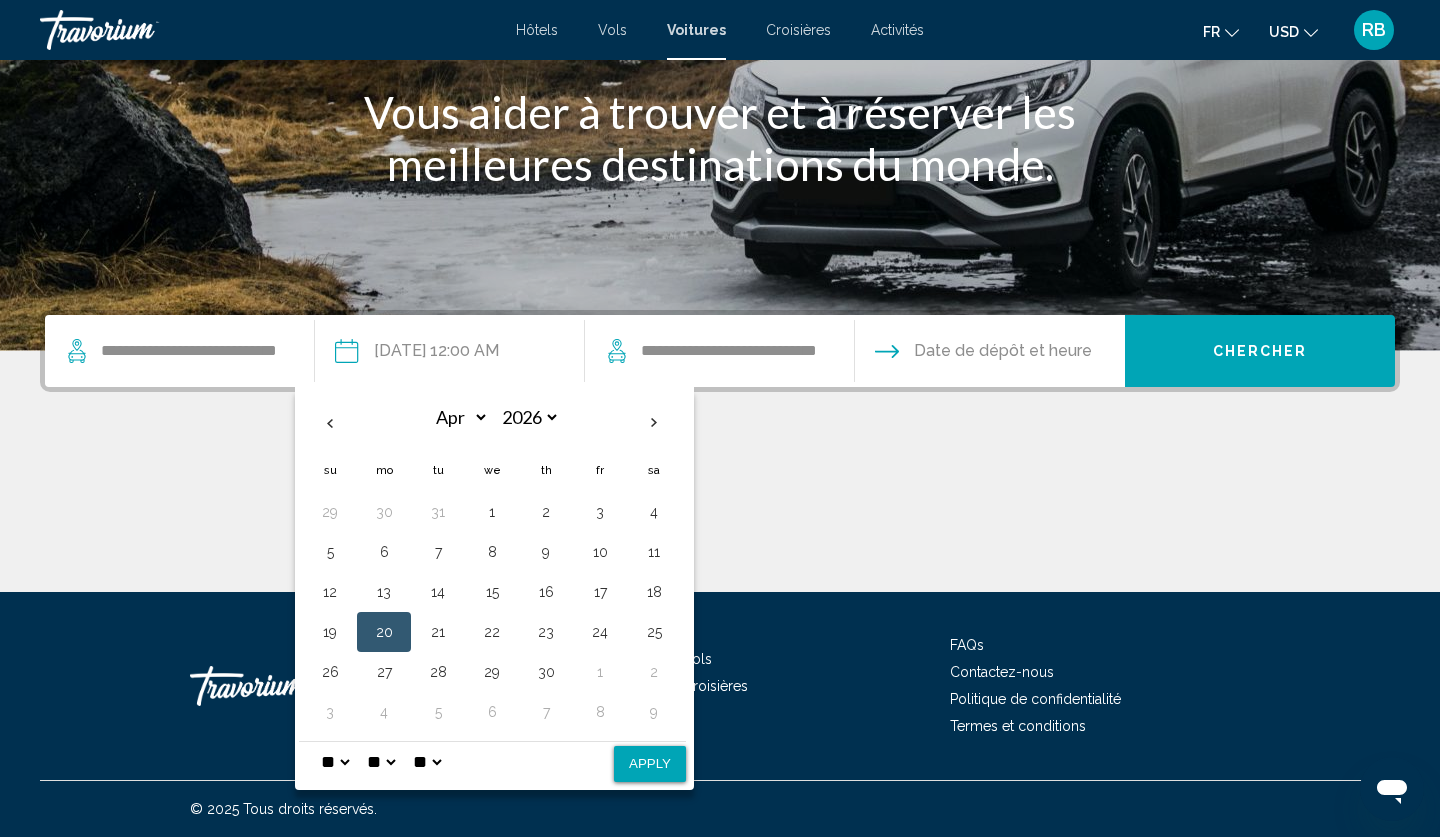 select on "*" 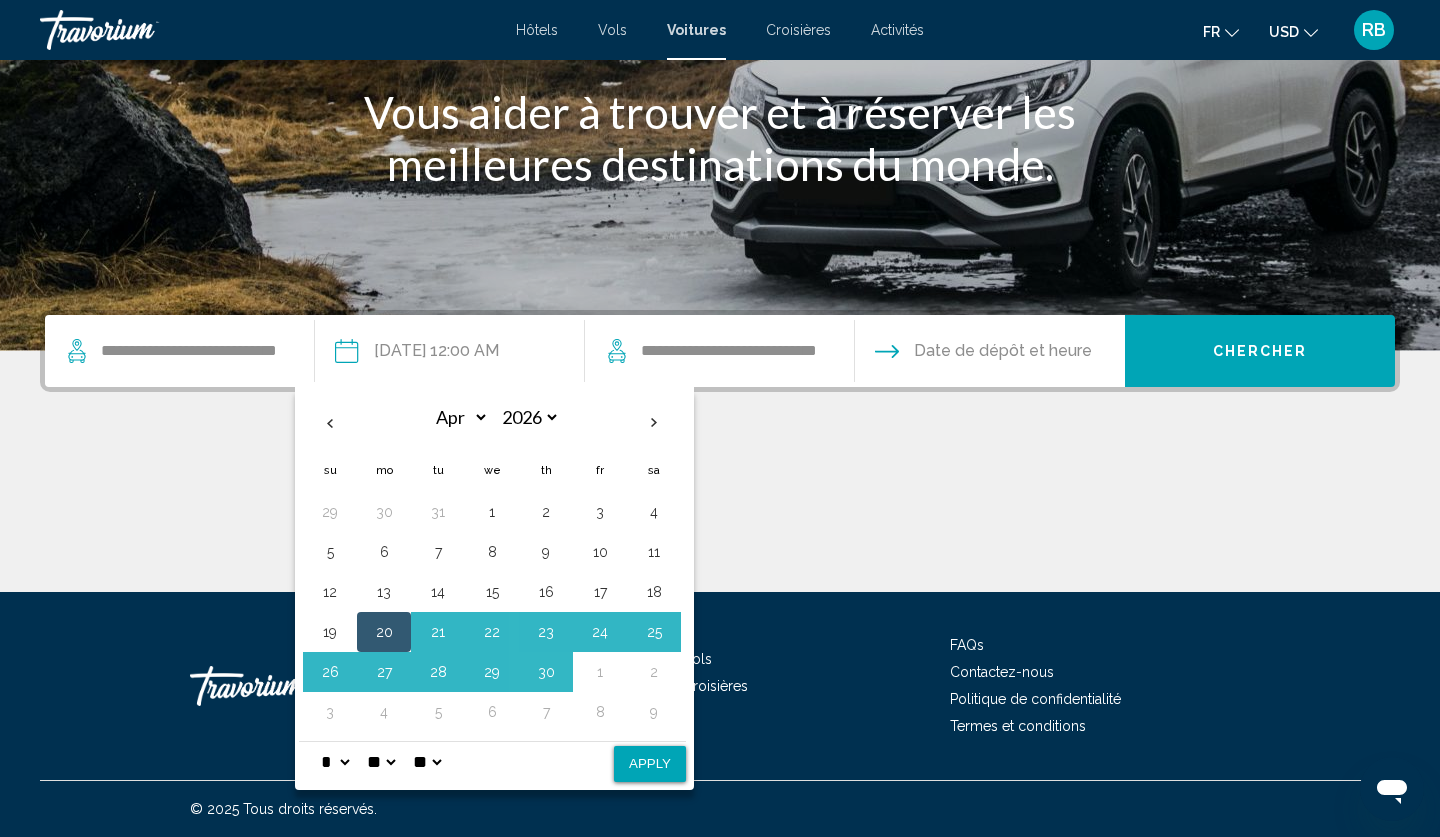 click on "Apply" at bounding box center [650, 764] 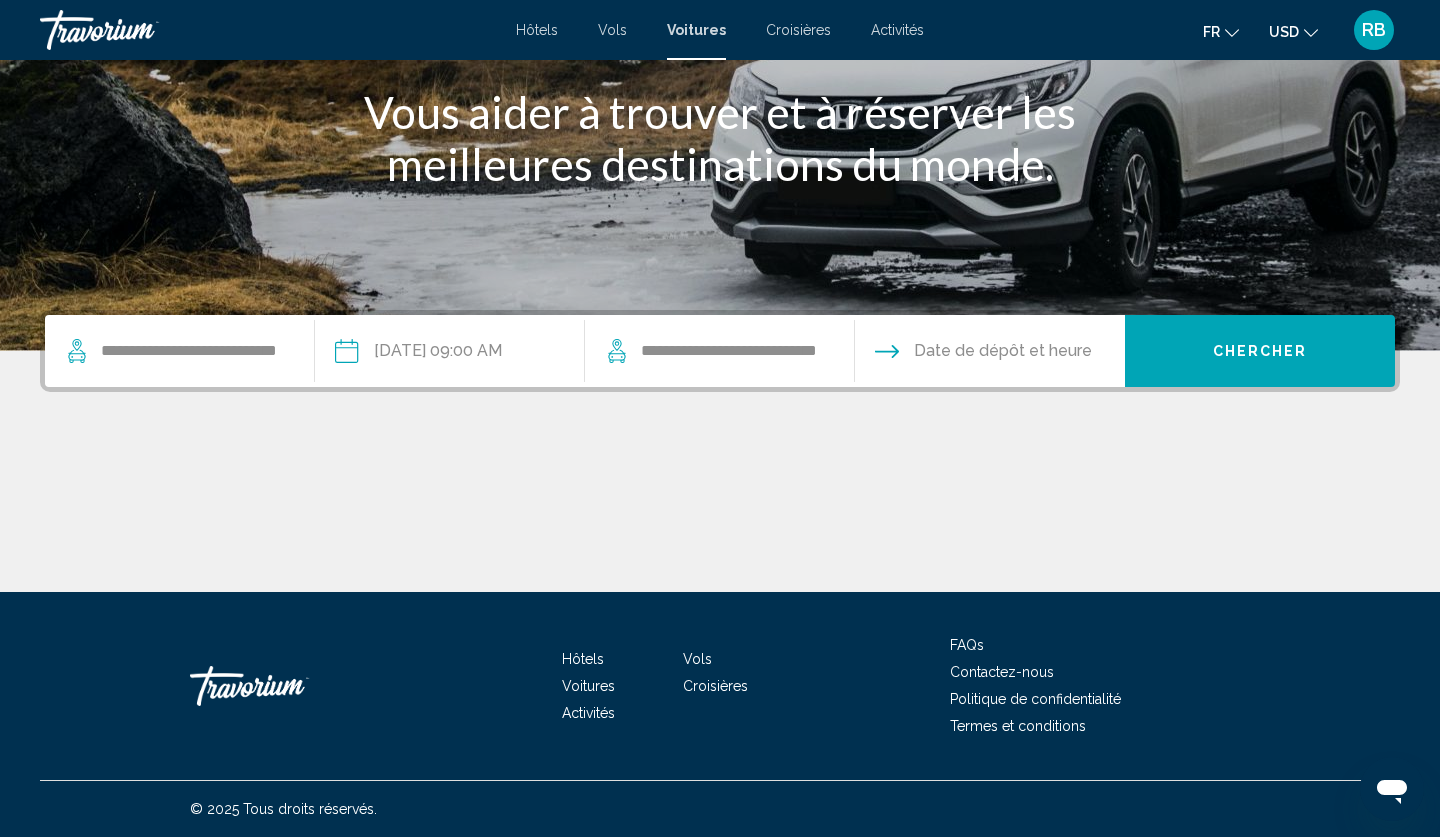 click at bounding box center [989, 354] 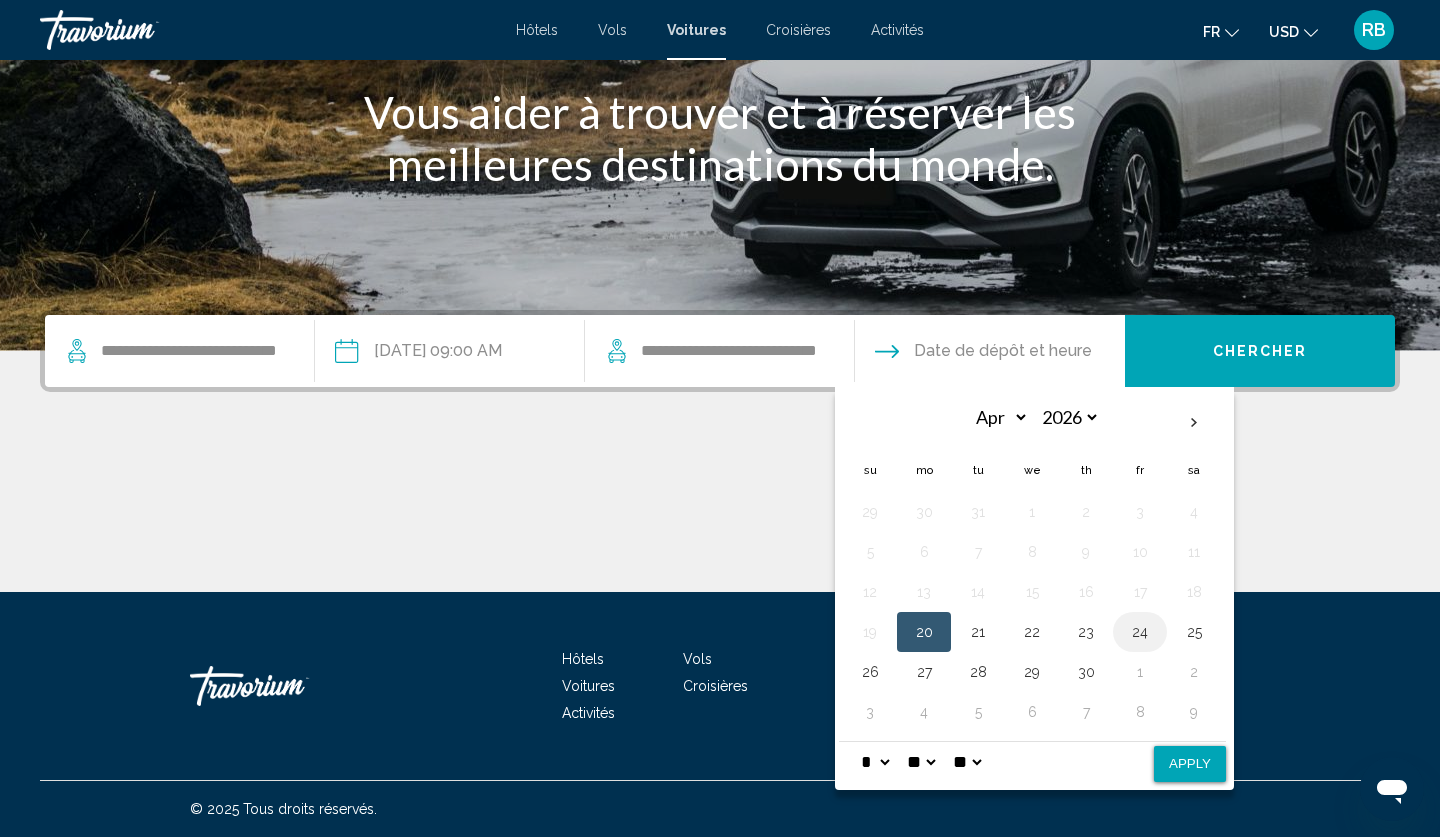 click on "24" at bounding box center [1140, 632] 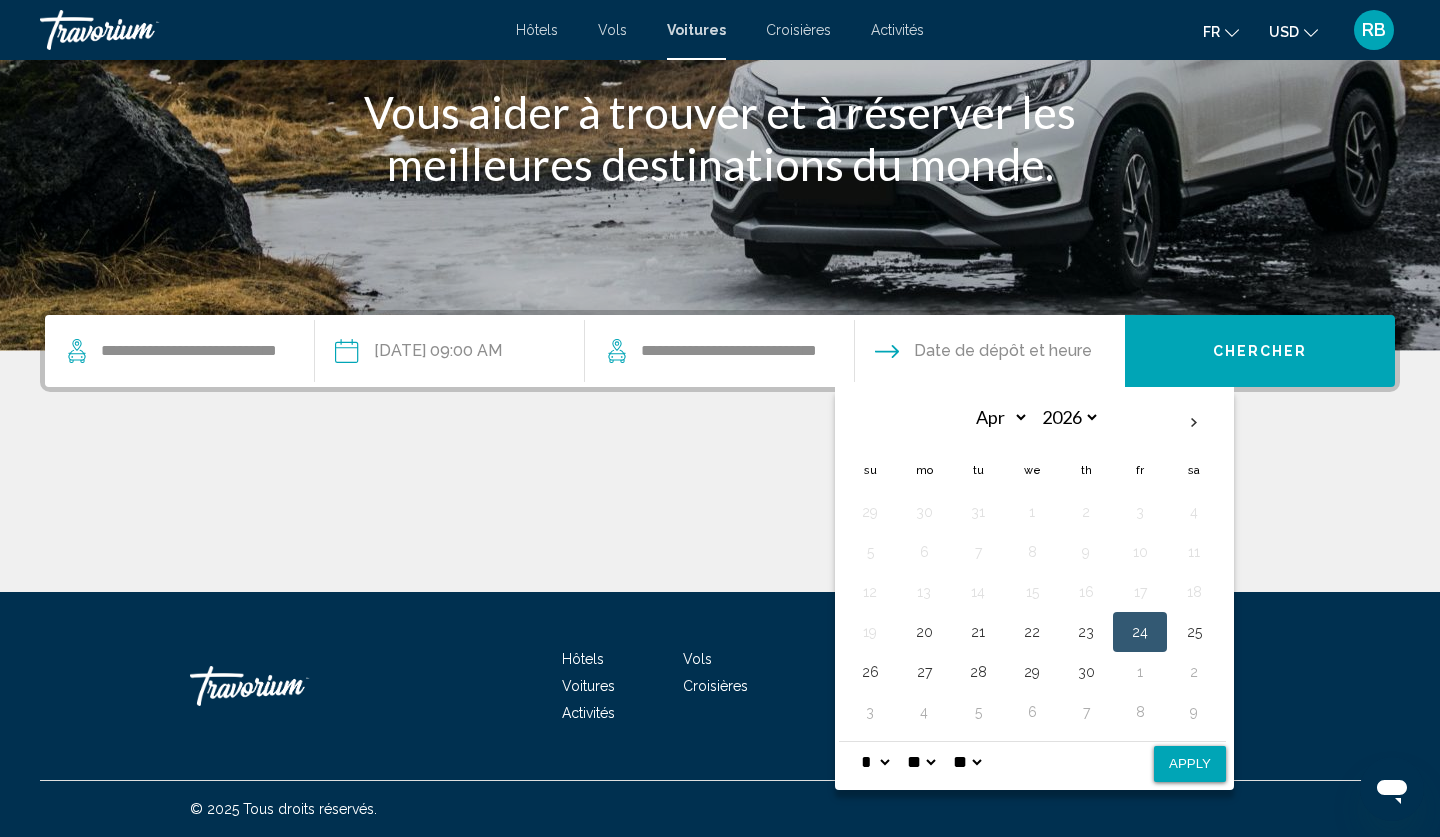 click on "24" at bounding box center [1140, 632] 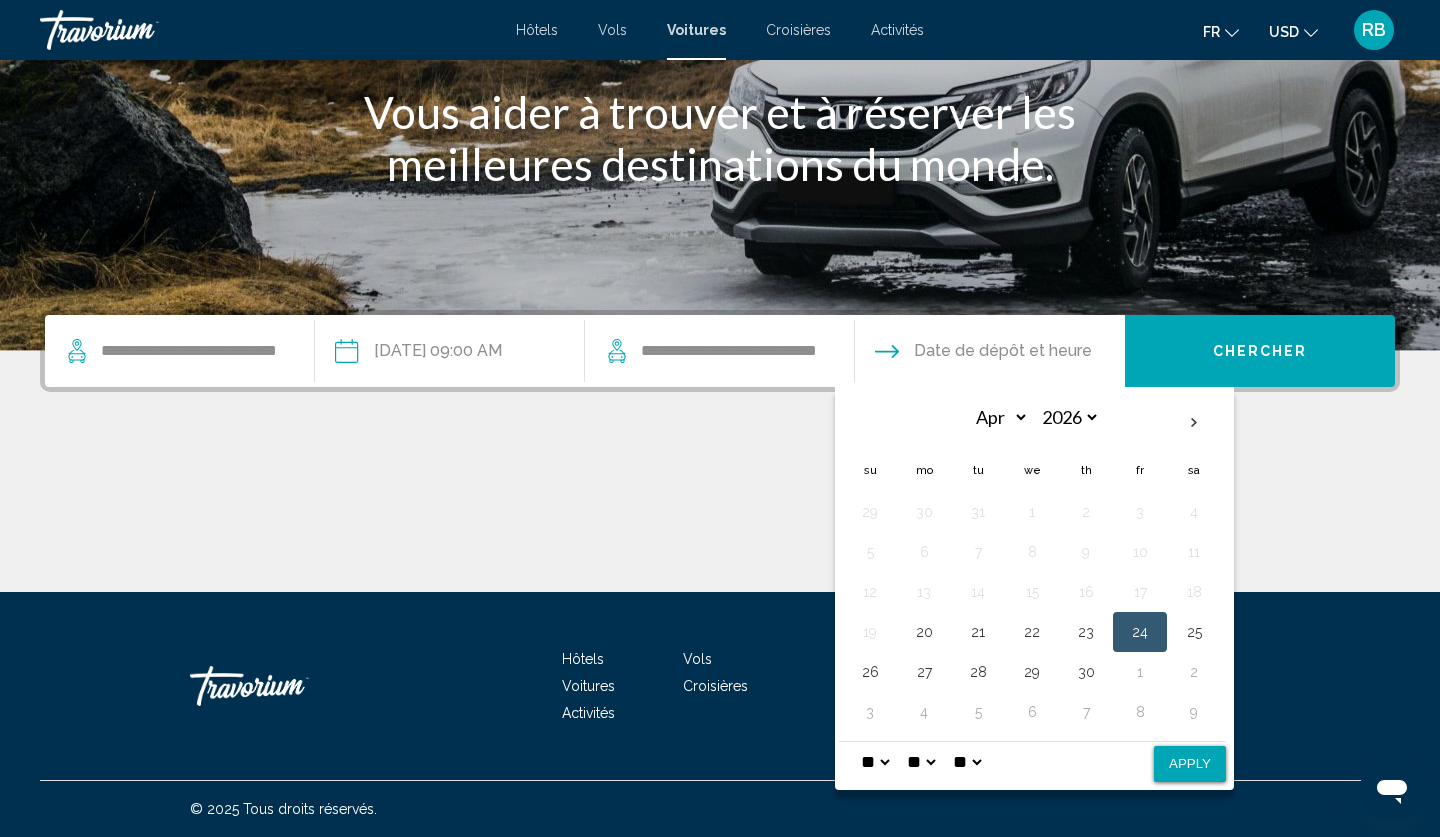 click on "Apply" at bounding box center [1190, 764] 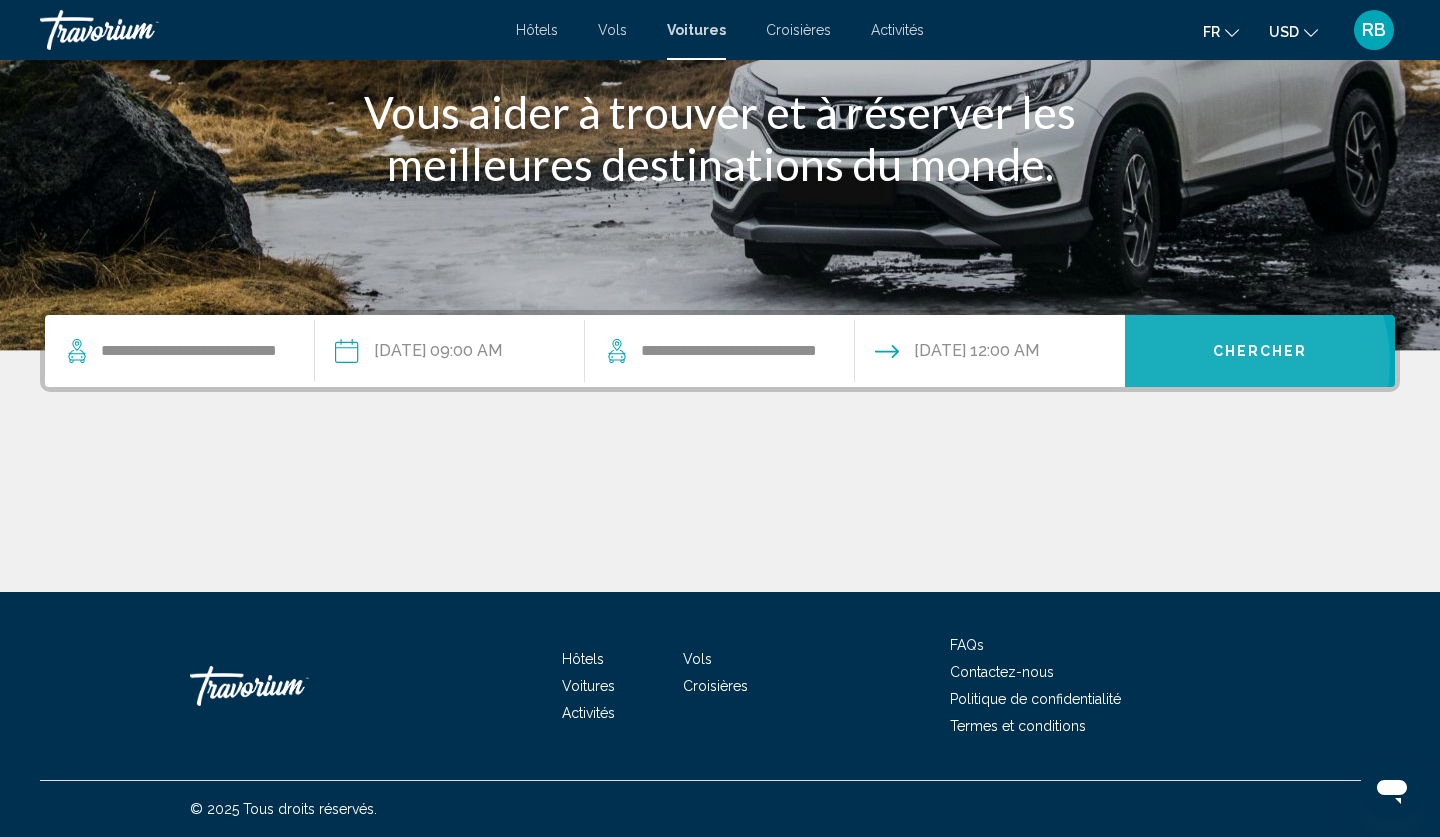 click on "Chercher" at bounding box center [1260, 351] 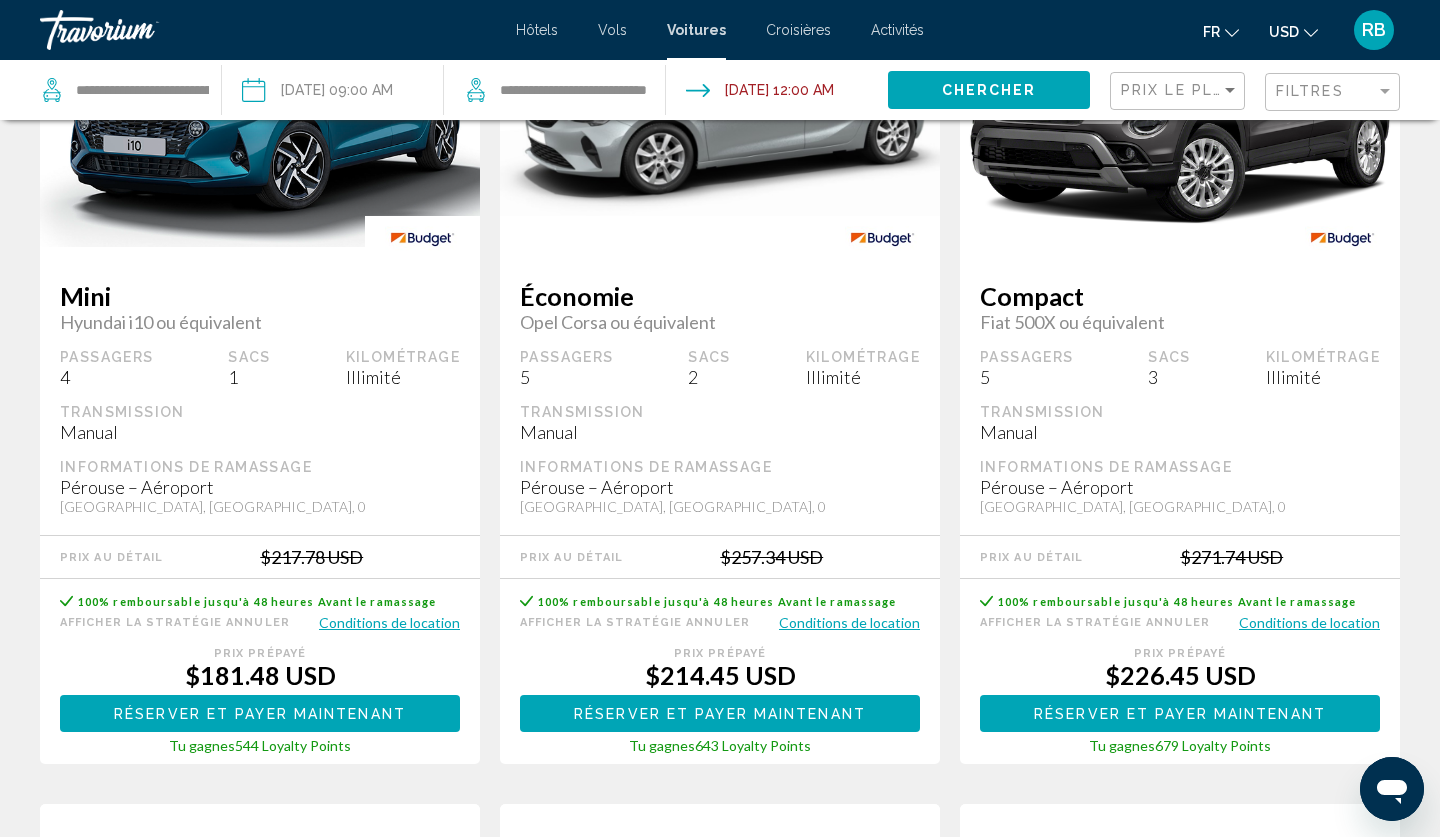scroll, scrollTop: 0, scrollLeft: 0, axis: both 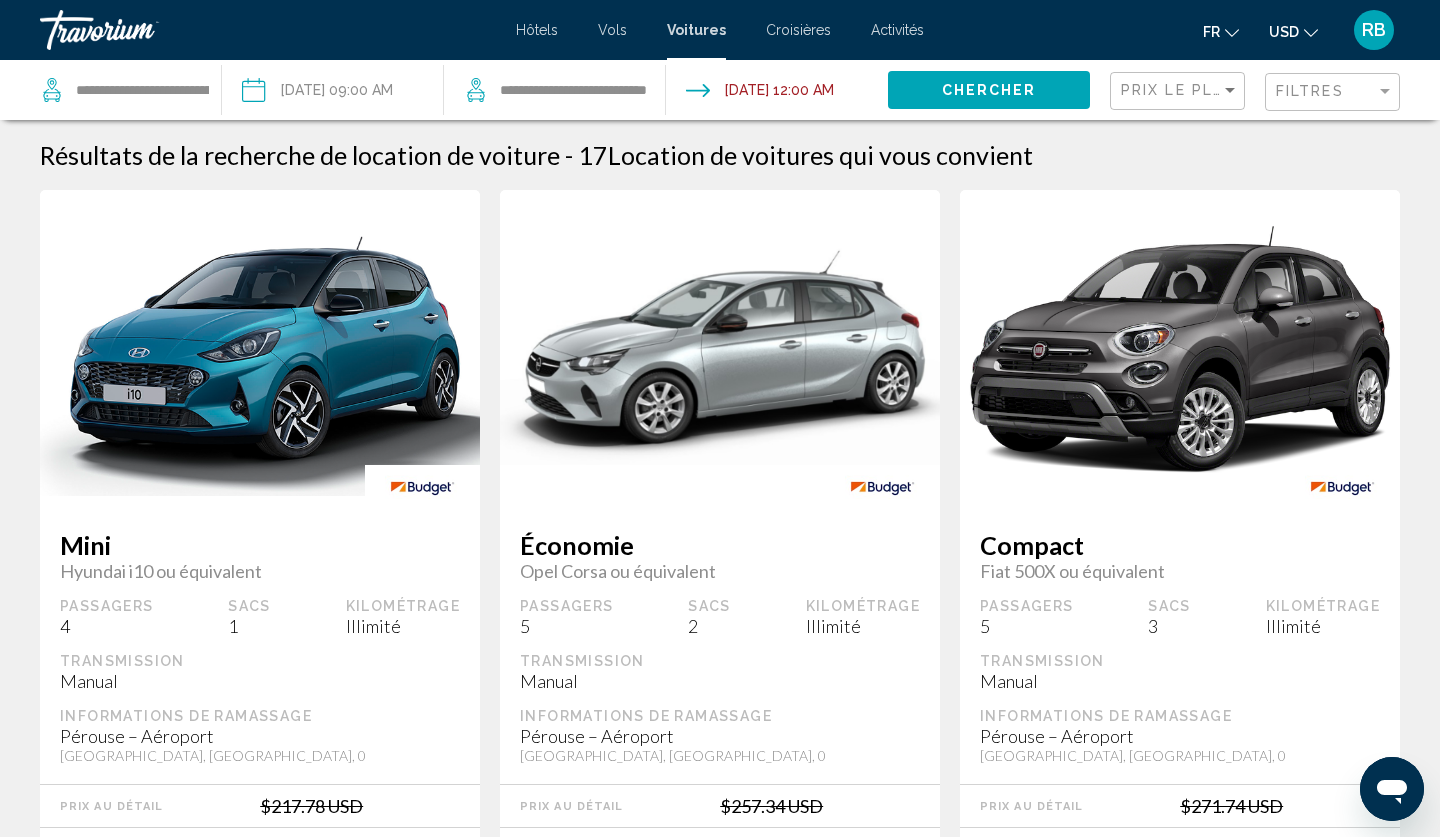 click 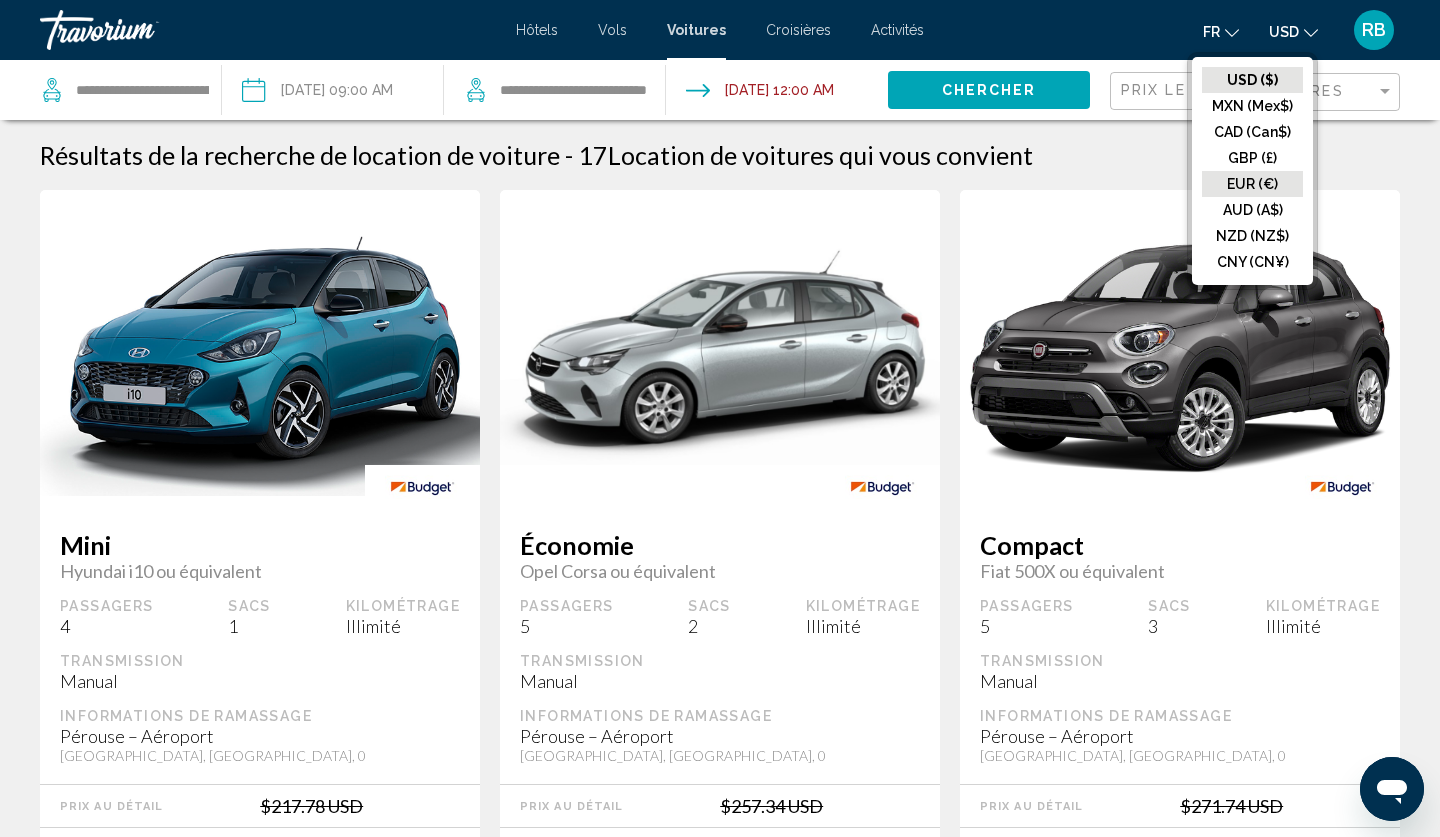 click on "EUR (€)" 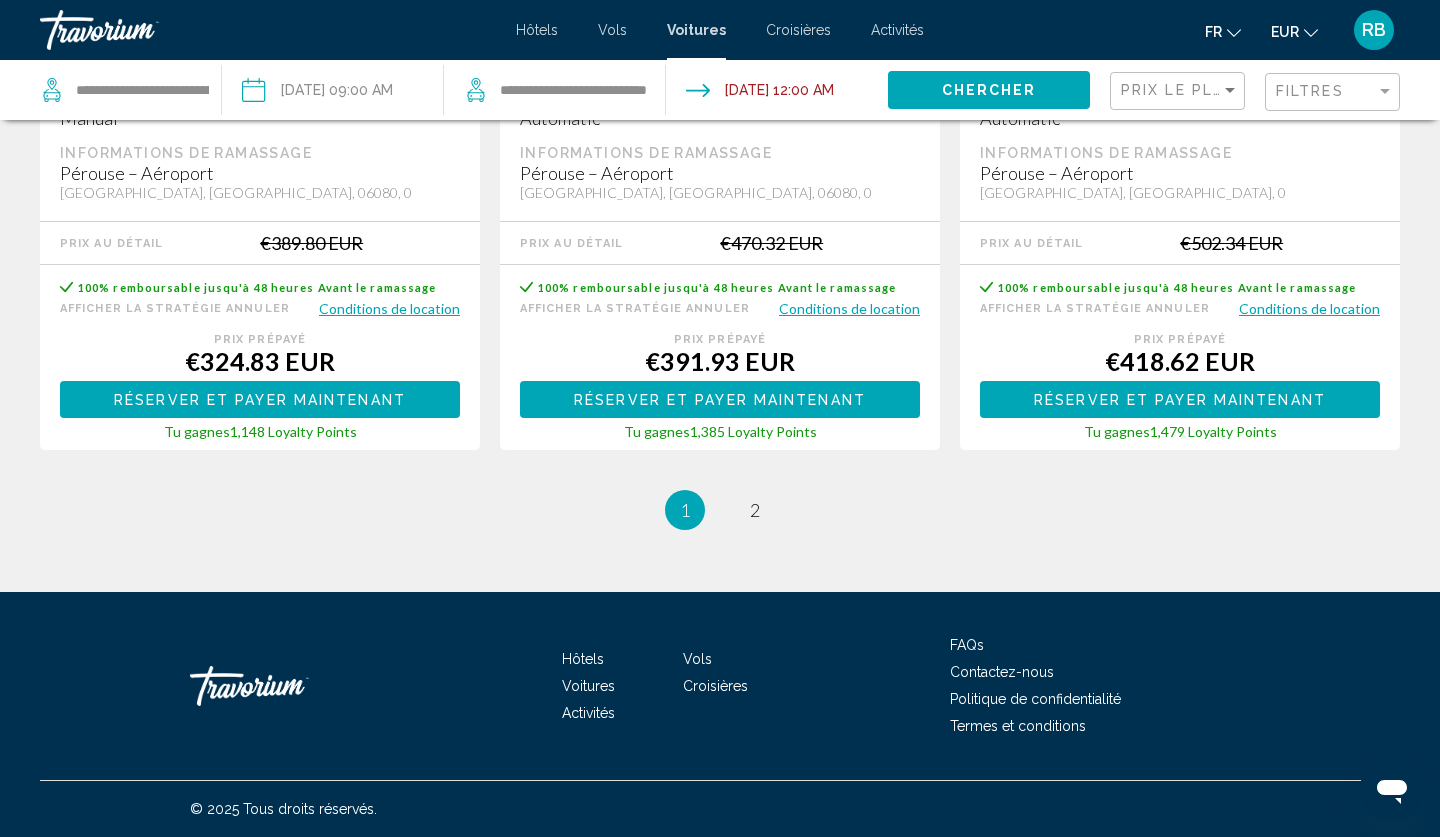 scroll, scrollTop: 3184, scrollLeft: 0, axis: vertical 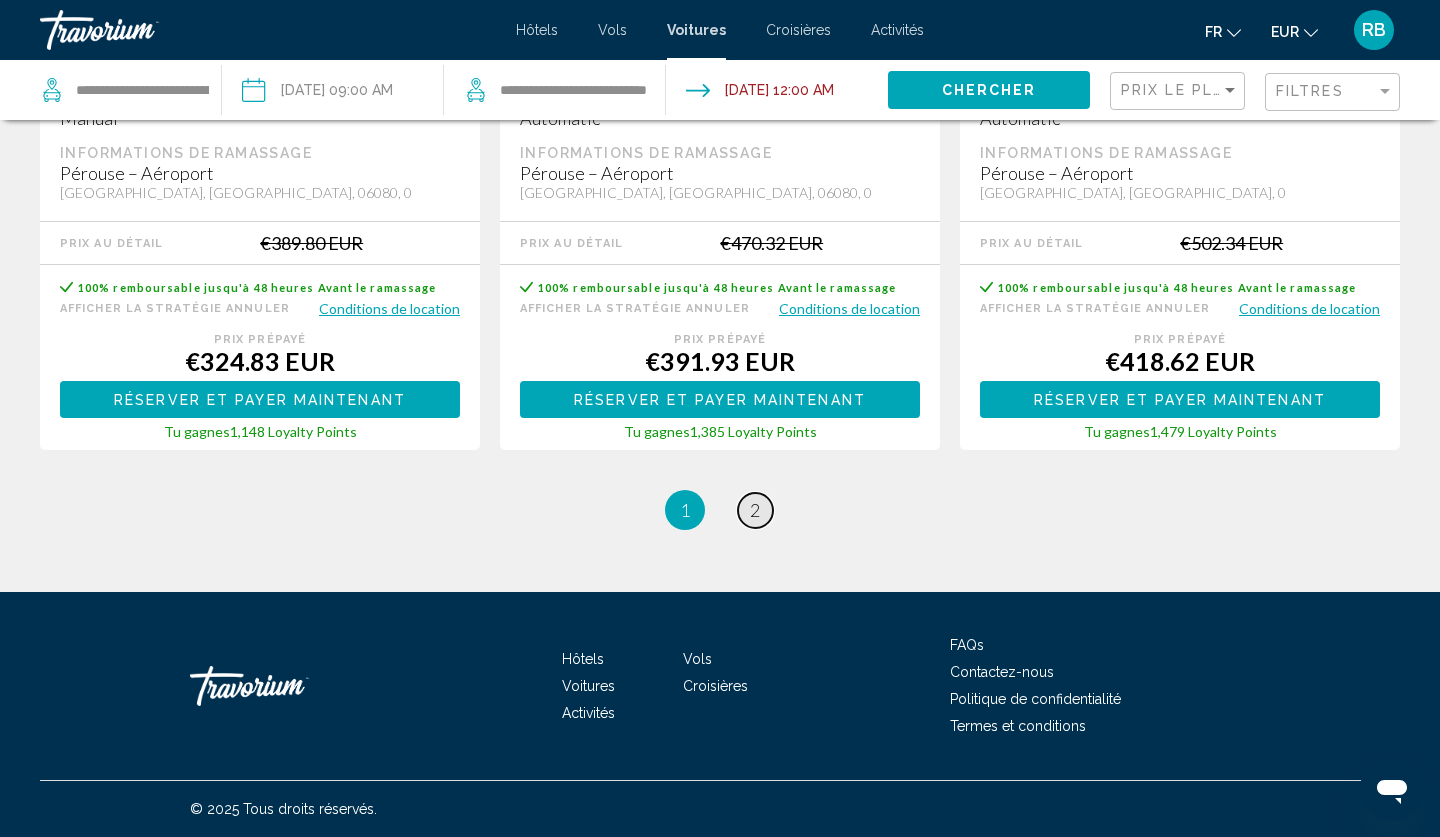 click on "2" at bounding box center [755, 510] 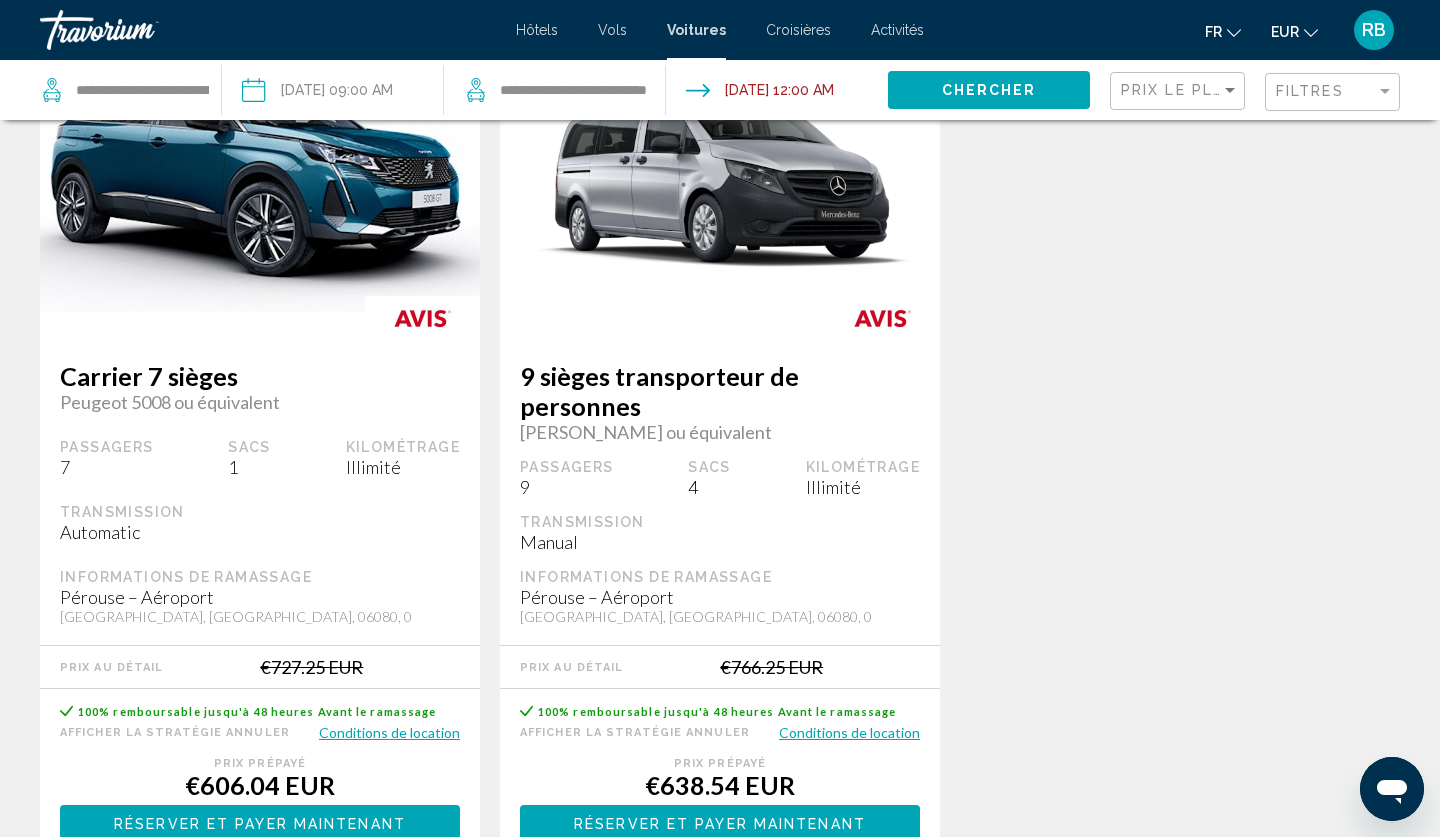 scroll, scrollTop: 1066, scrollLeft: 0, axis: vertical 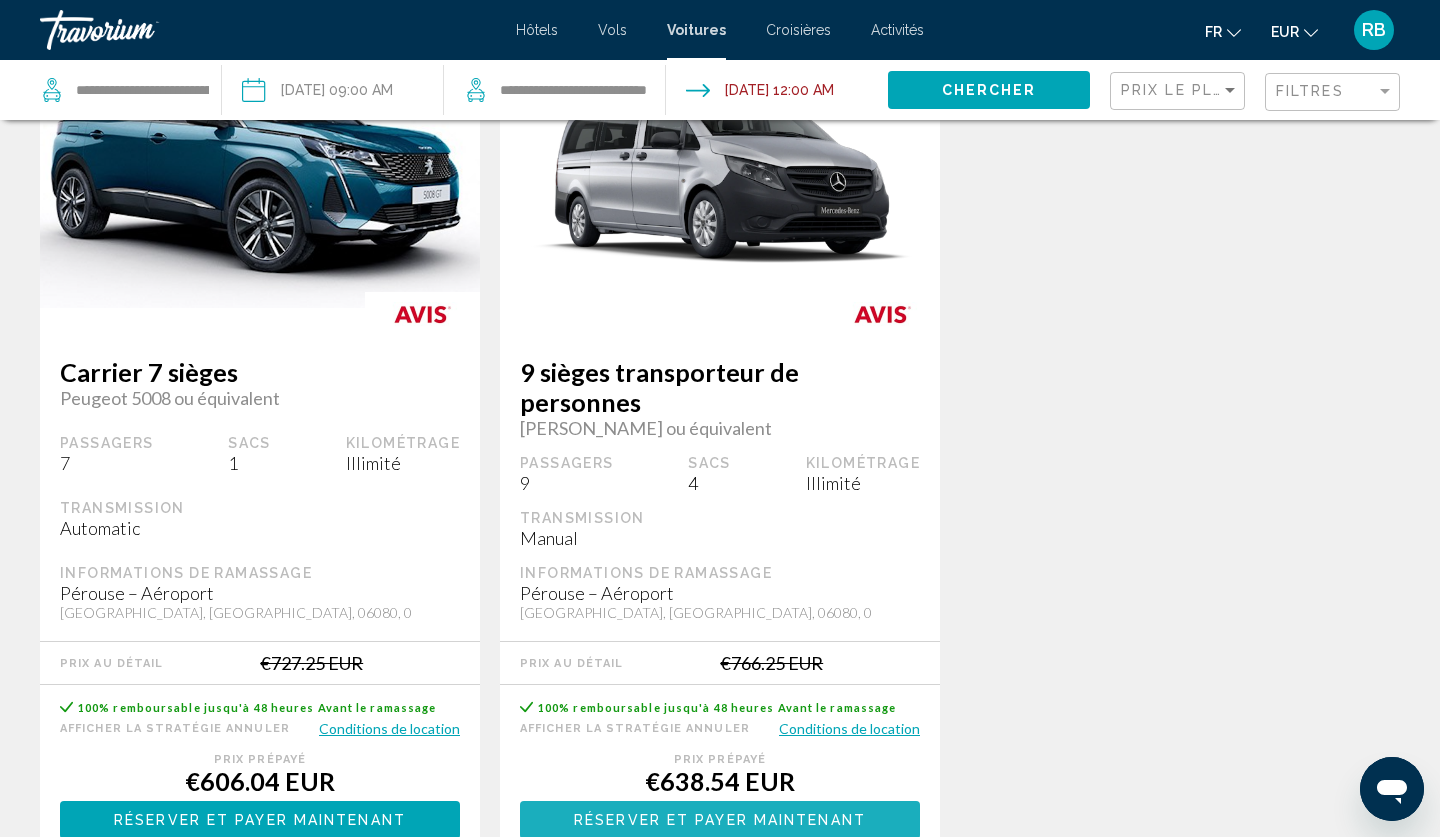 click on "Réserver et payer maintenant Réserver et payer plus tard" at bounding box center [260, -74] 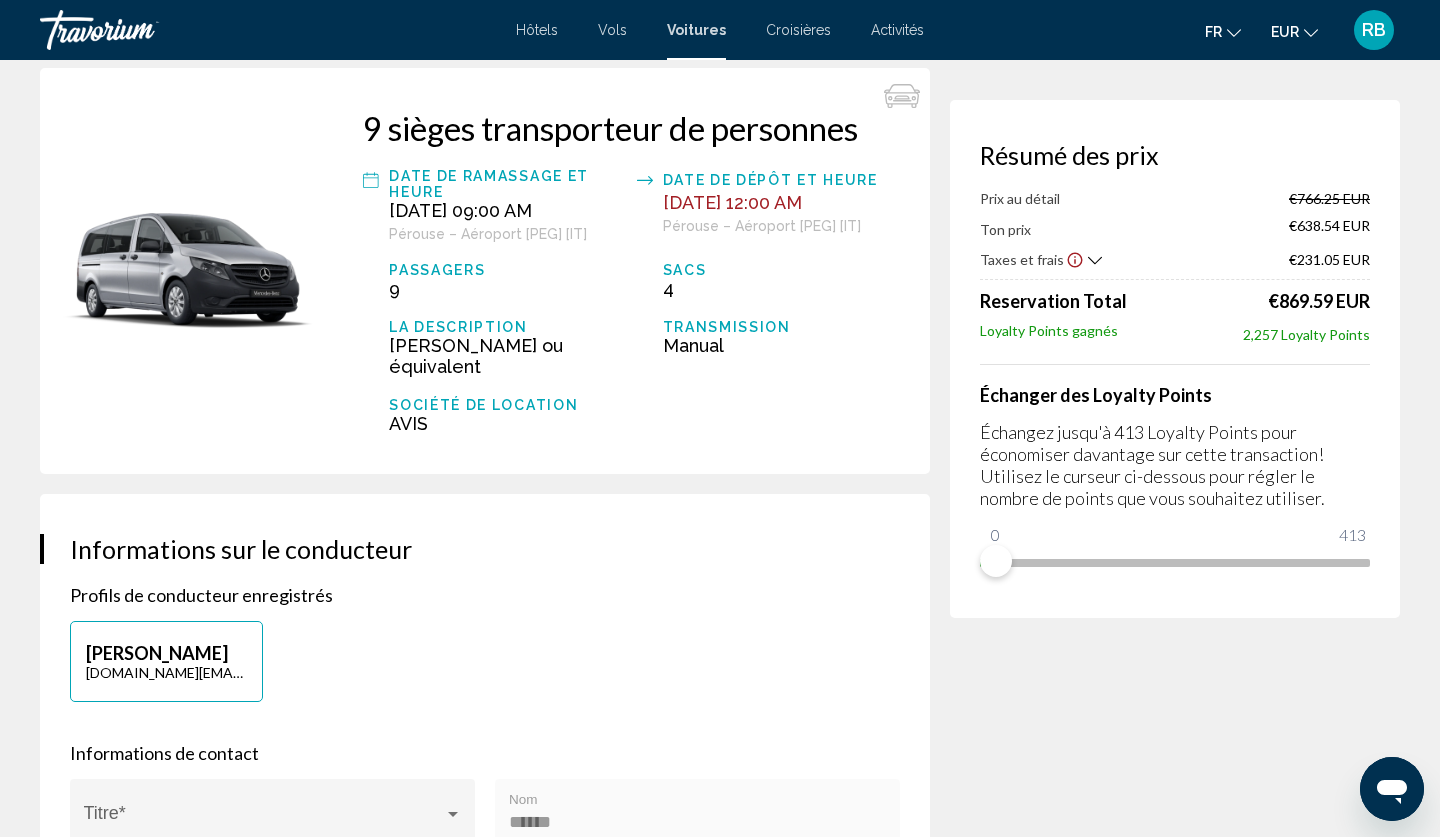 scroll, scrollTop: 93, scrollLeft: 0, axis: vertical 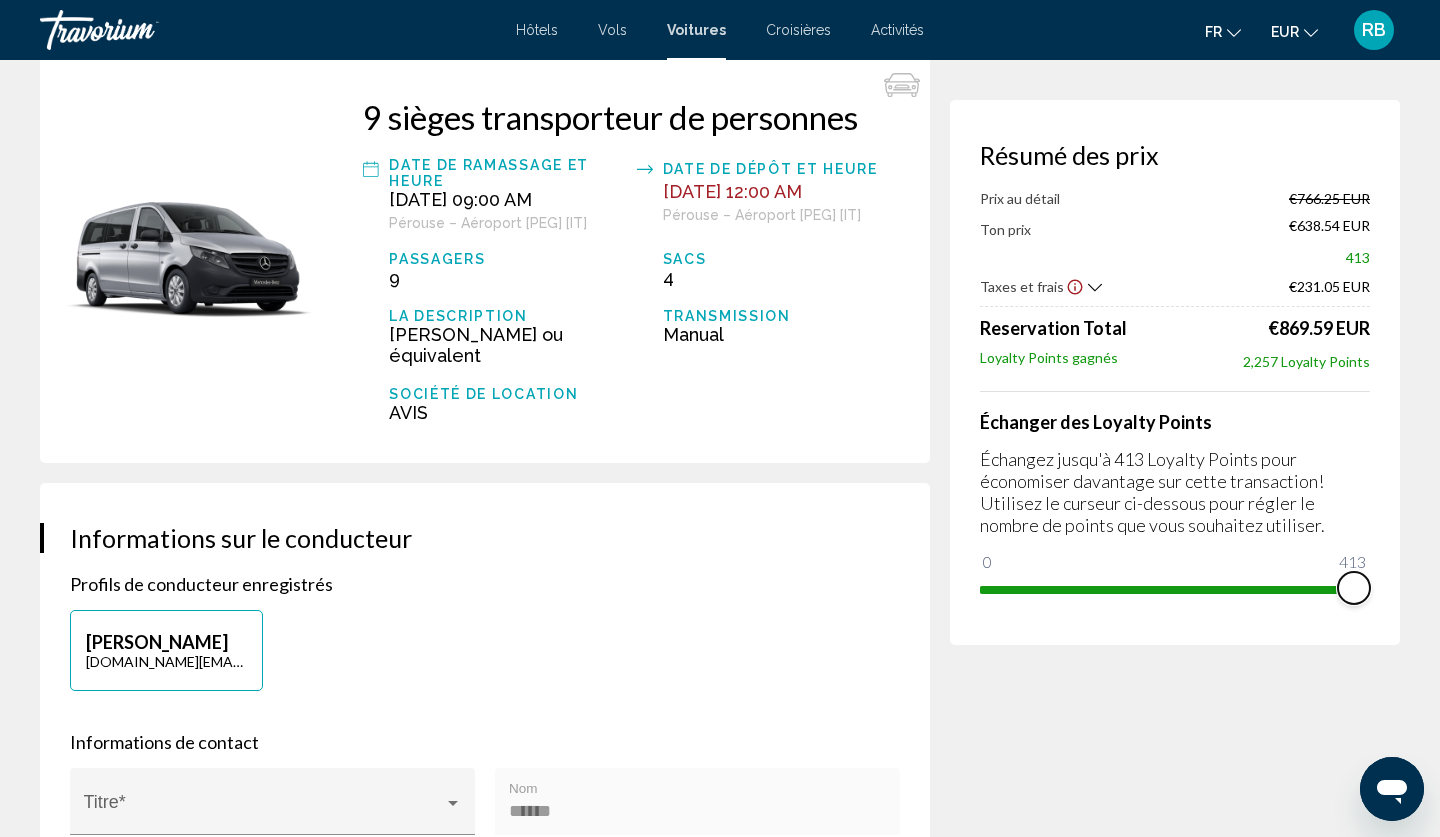 drag, startPoint x: 1001, startPoint y: 570, endPoint x: 1428, endPoint y: 573, distance: 427.01053 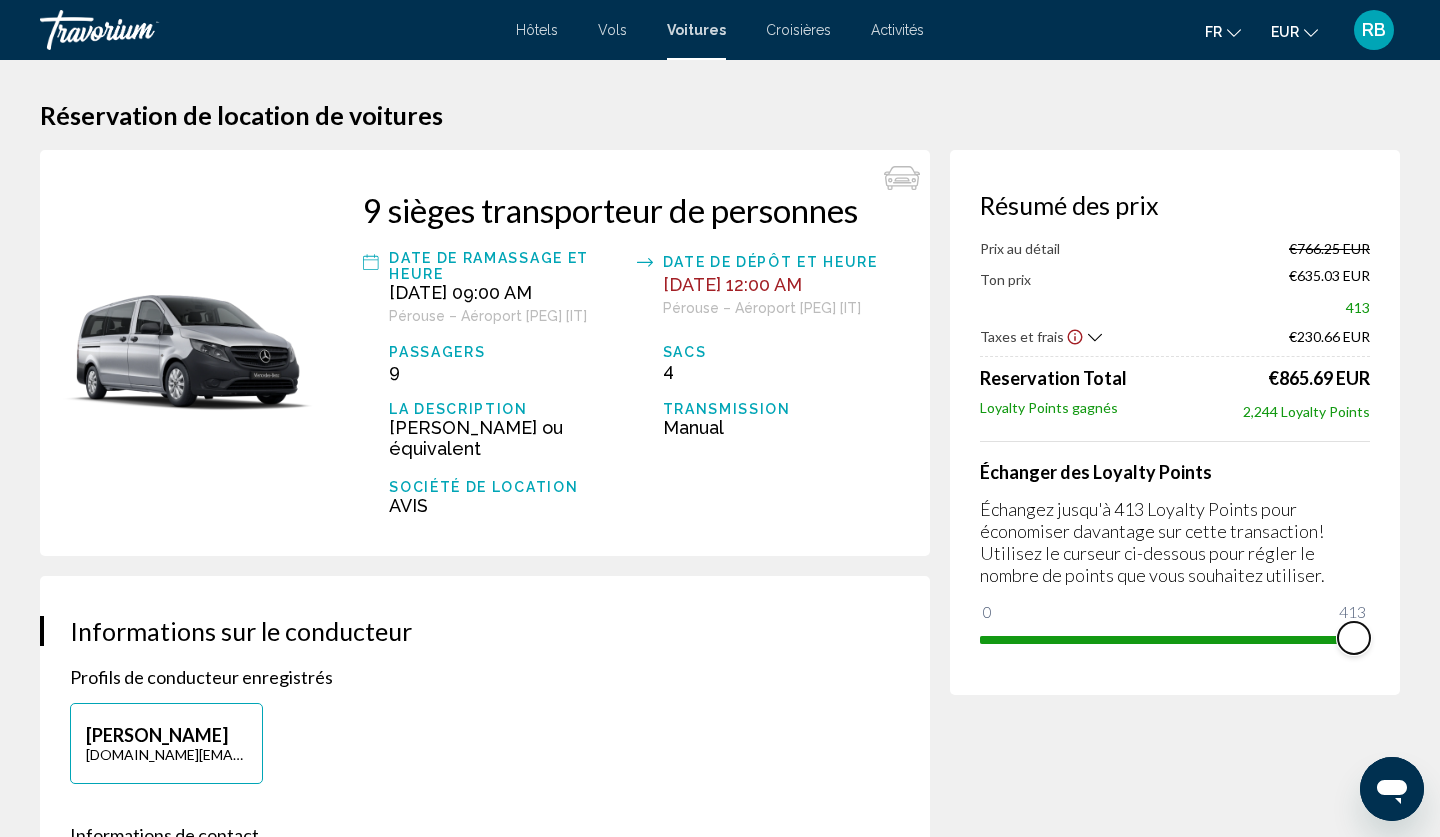scroll, scrollTop: 0, scrollLeft: 0, axis: both 